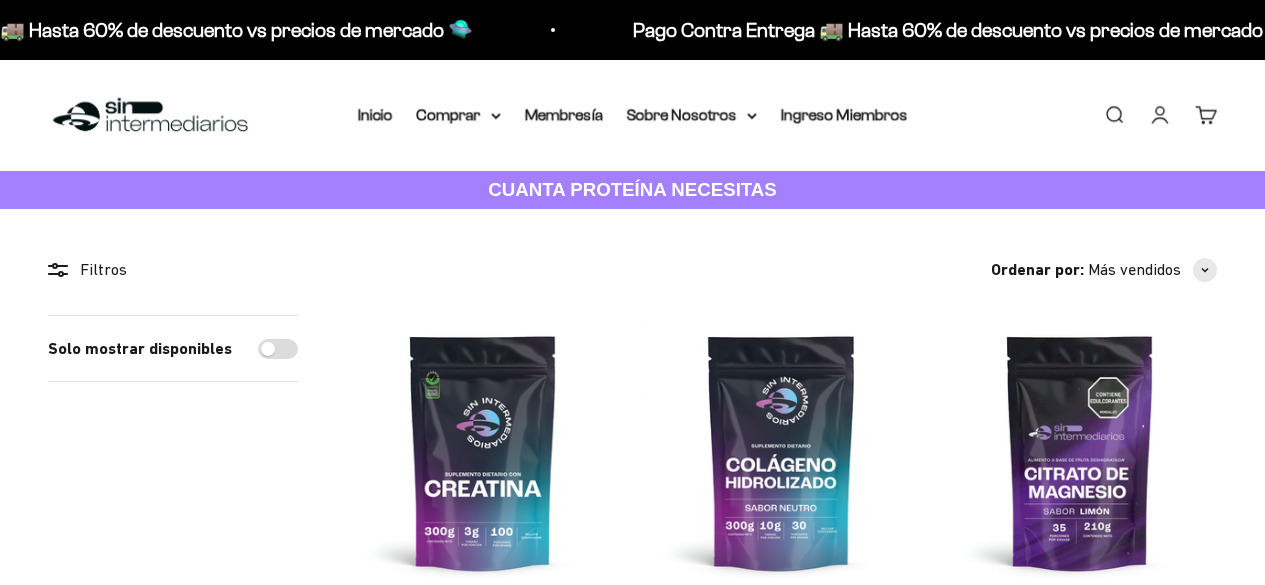 click on "Iniciar sesión" at bounding box center (1160, 115) 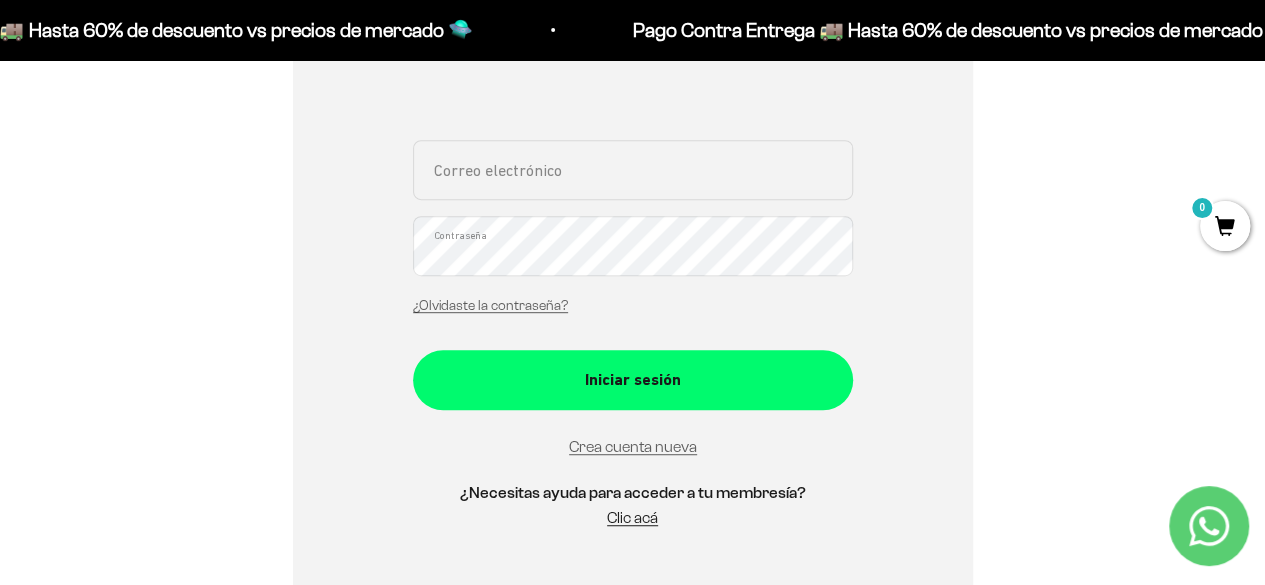 scroll, scrollTop: 300, scrollLeft: 0, axis: vertical 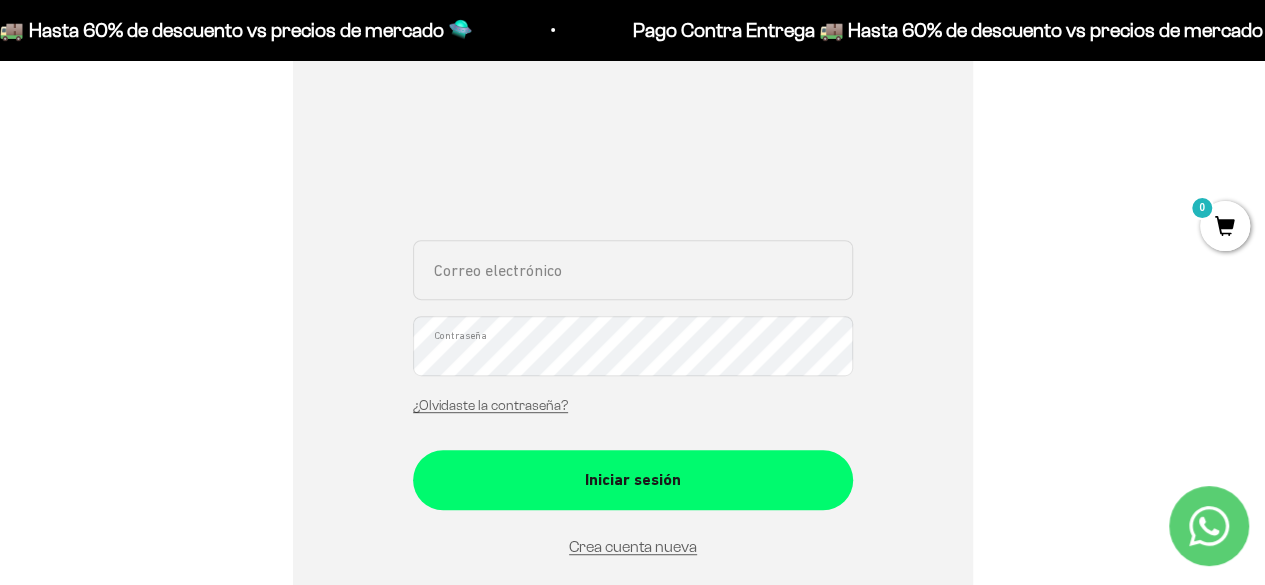 click on "Correo electrónico" at bounding box center (633, 270) 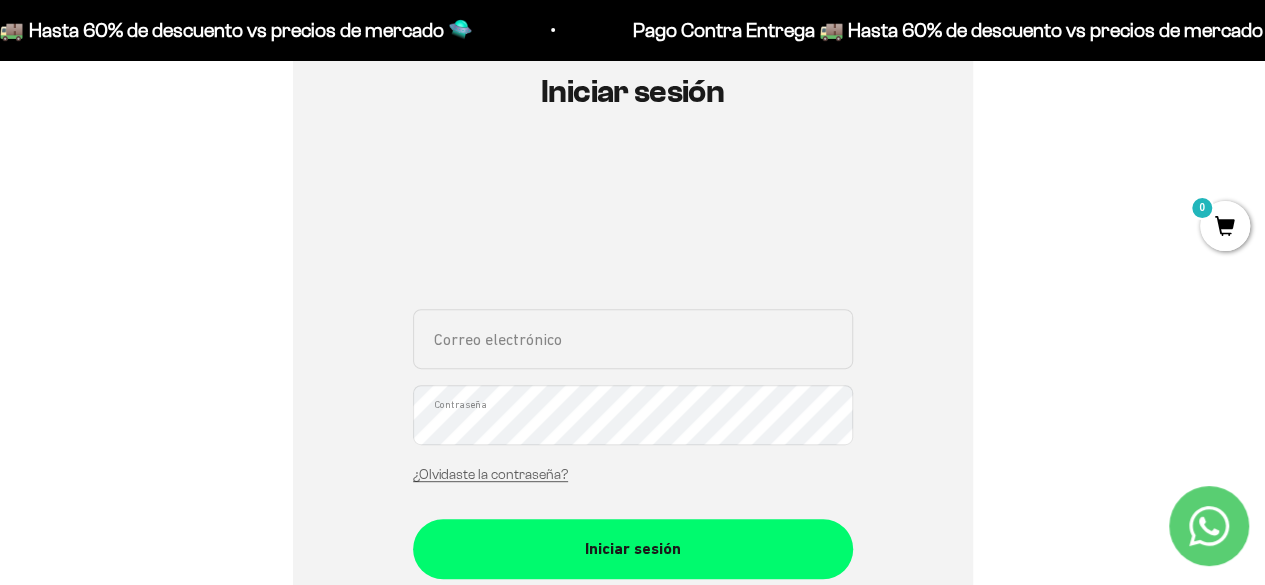 scroll, scrollTop: 200, scrollLeft: 0, axis: vertical 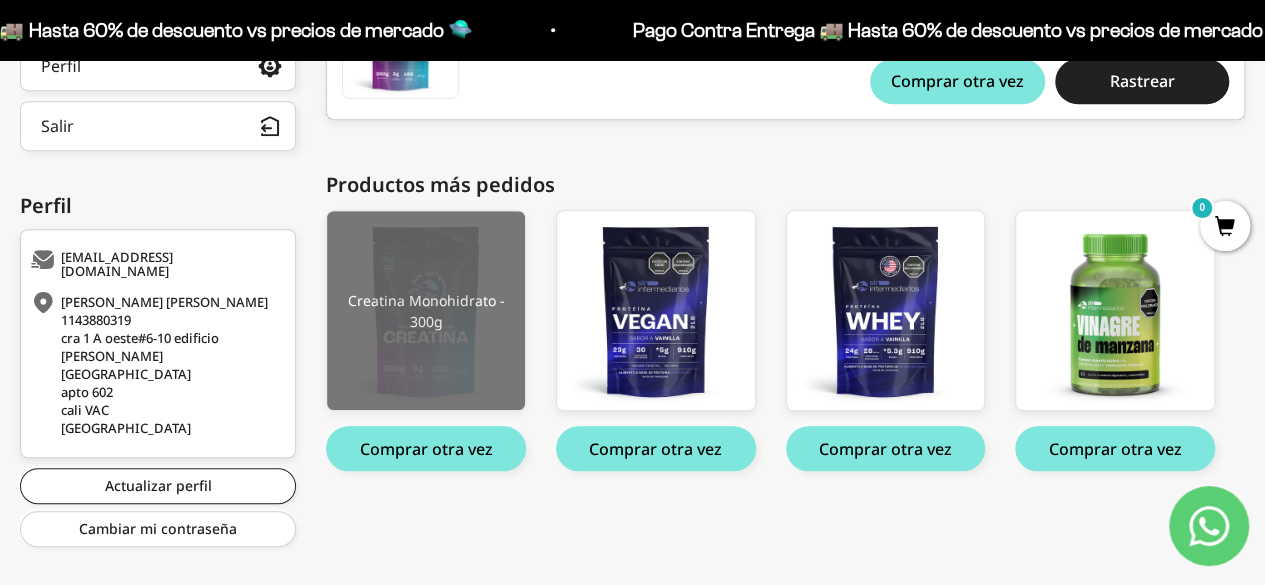 click at bounding box center (426, 311) 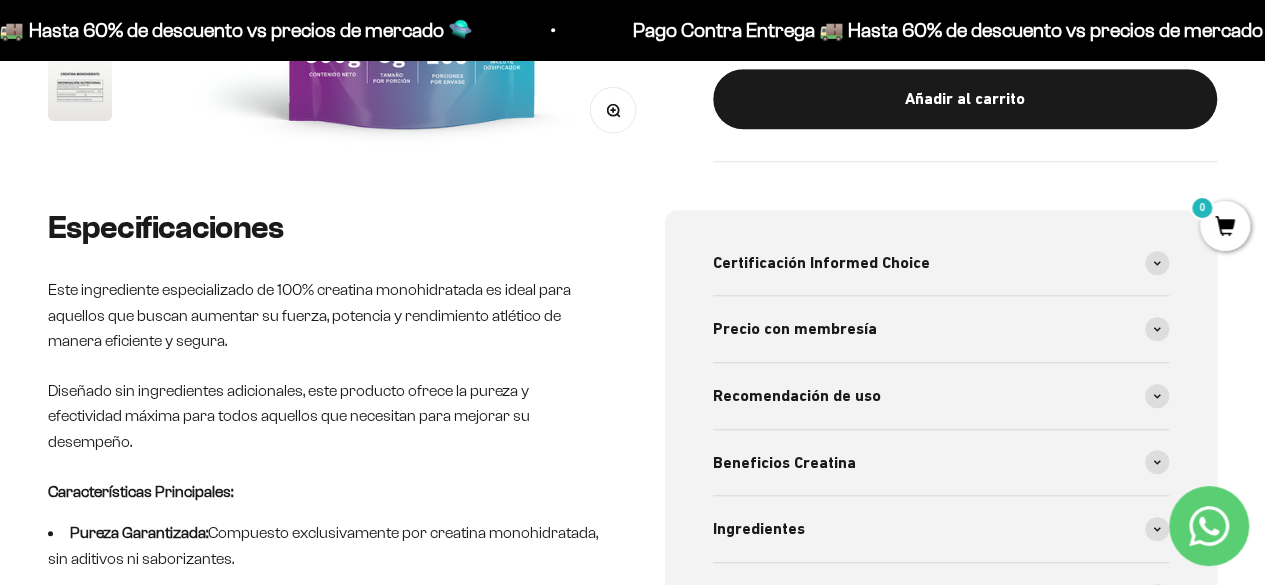 scroll, scrollTop: 408, scrollLeft: 0, axis: vertical 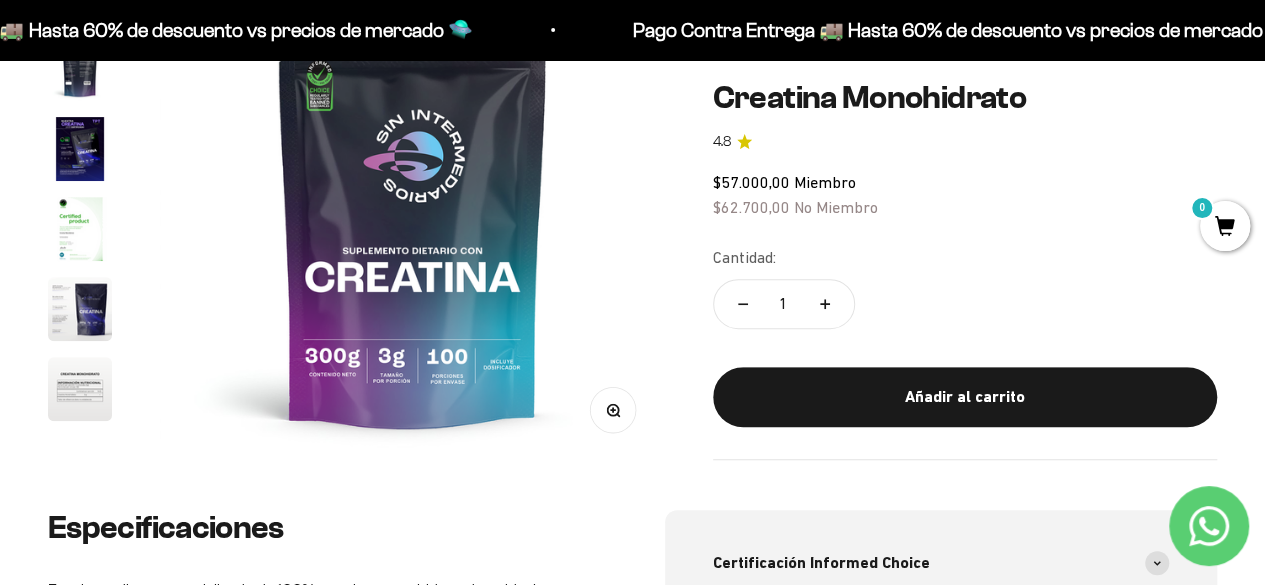 click at bounding box center (80, 229) 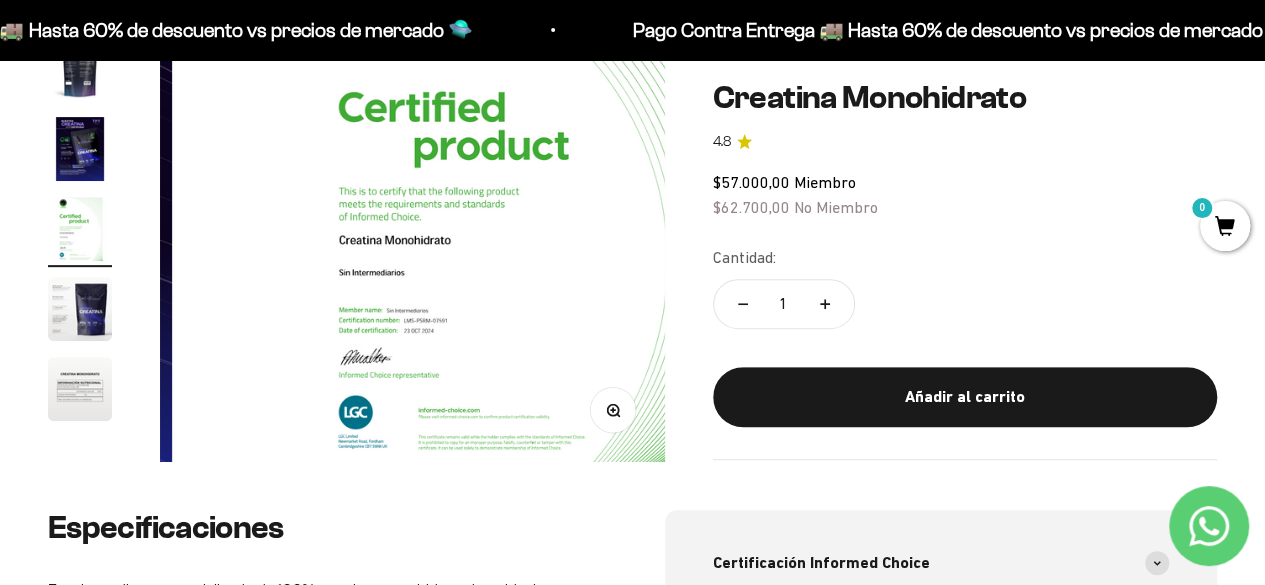 scroll, scrollTop: 0, scrollLeft: 1549, axis: horizontal 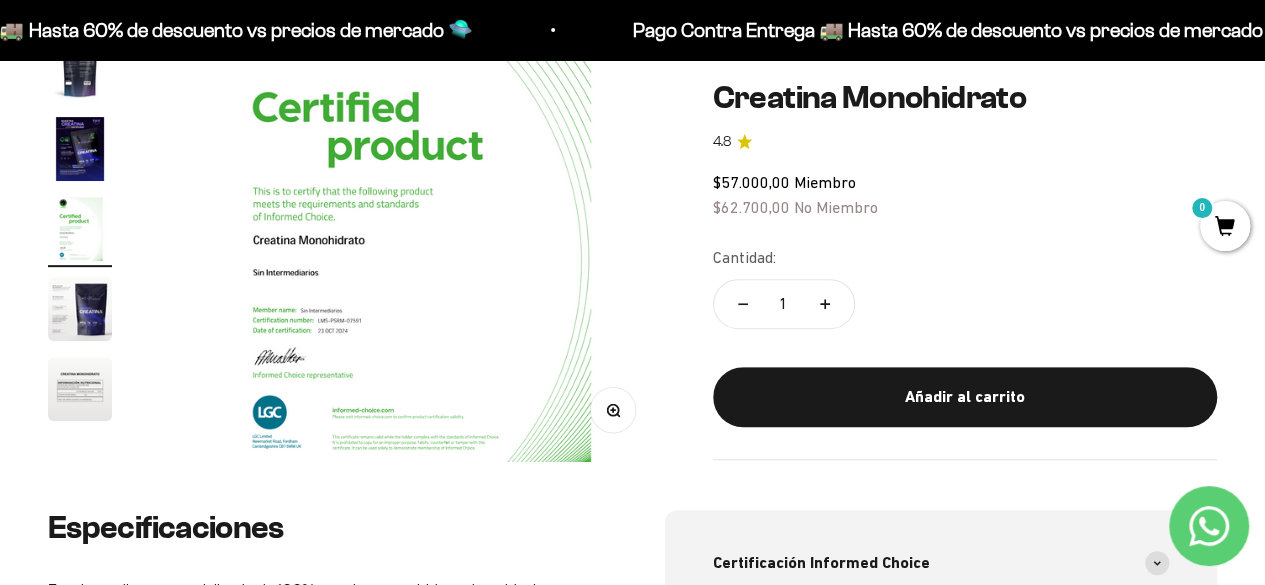 click at bounding box center (80, 389) 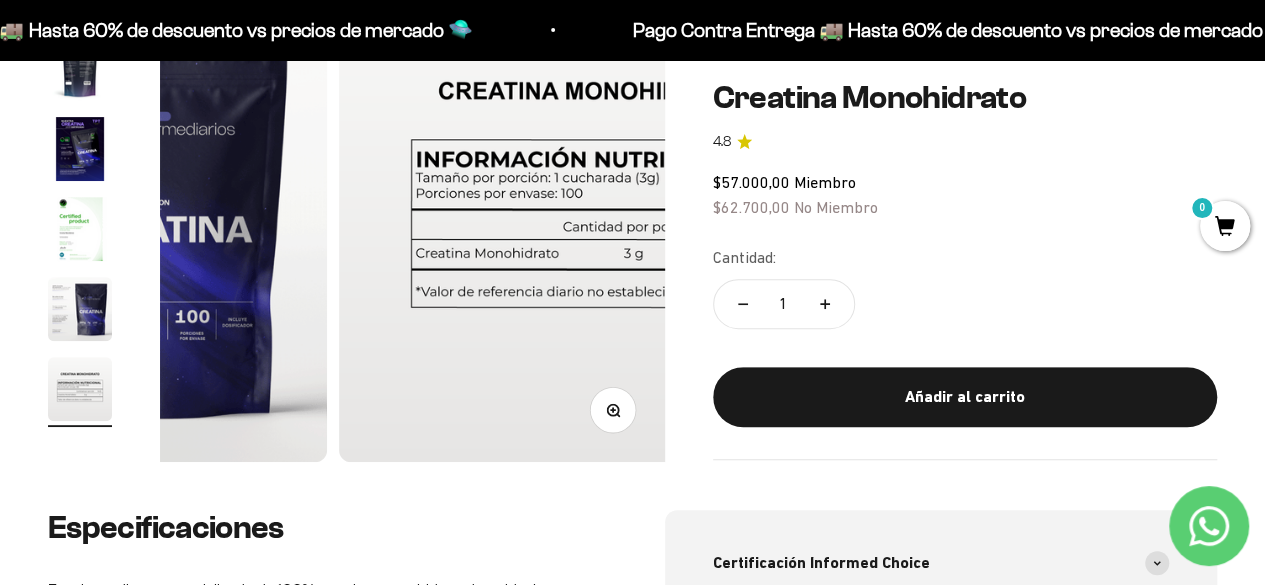 scroll, scrollTop: 0, scrollLeft: 2581, axis: horizontal 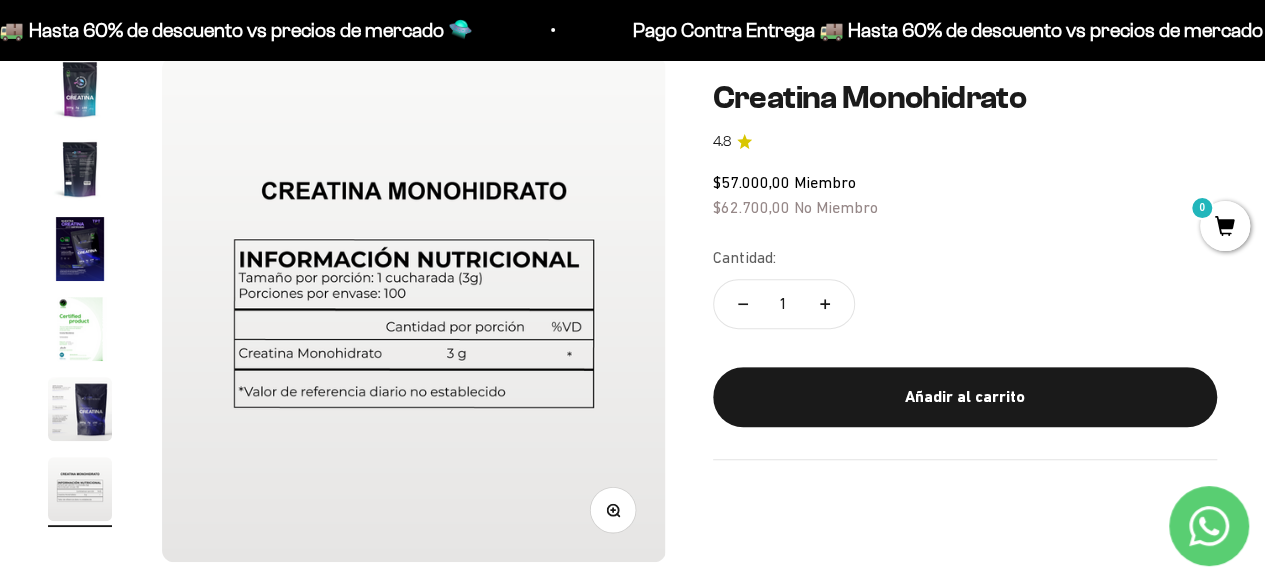 click at bounding box center [80, 329] 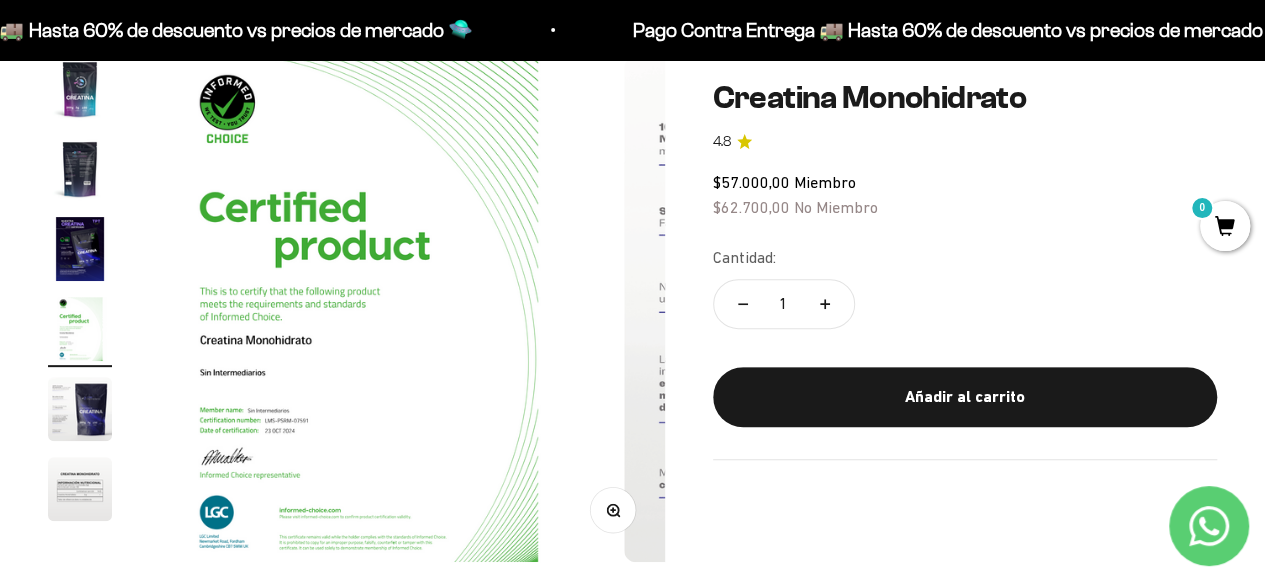 scroll, scrollTop: 0, scrollLeft: 1549, axis: horizontal 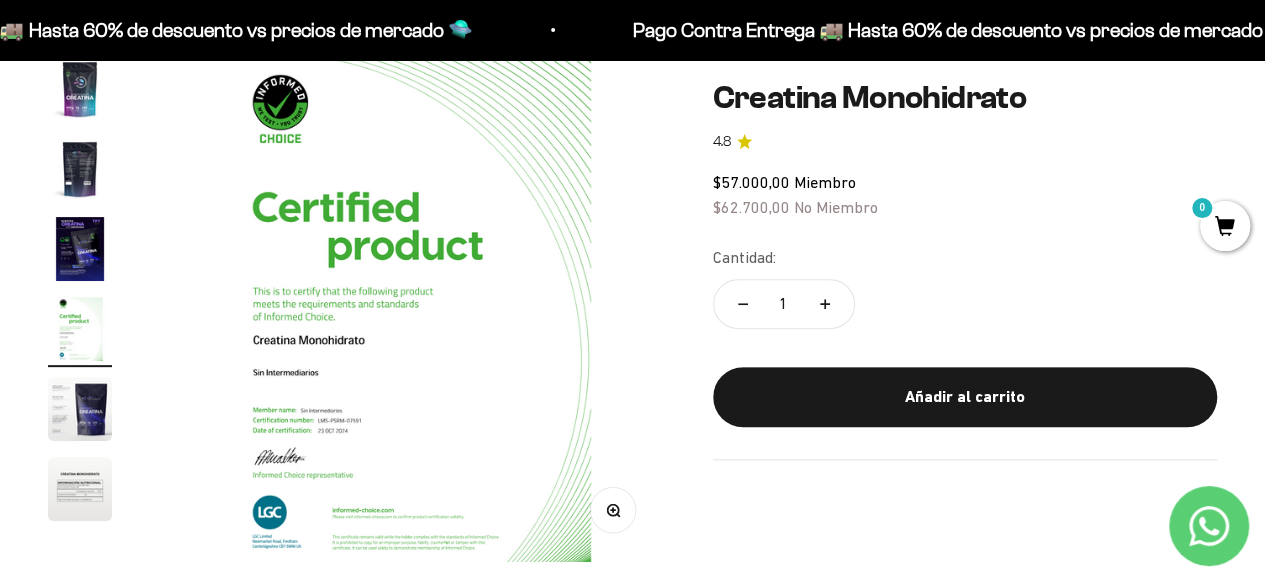 click at bounding box center (80, 489) 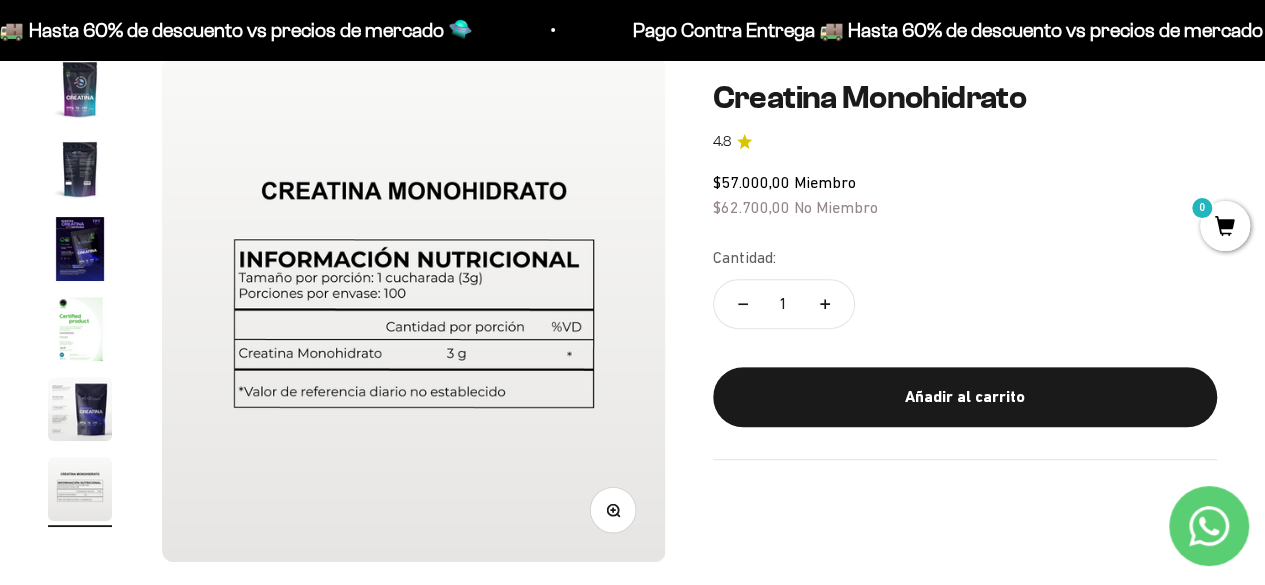 click at bounding box center [80, 329] 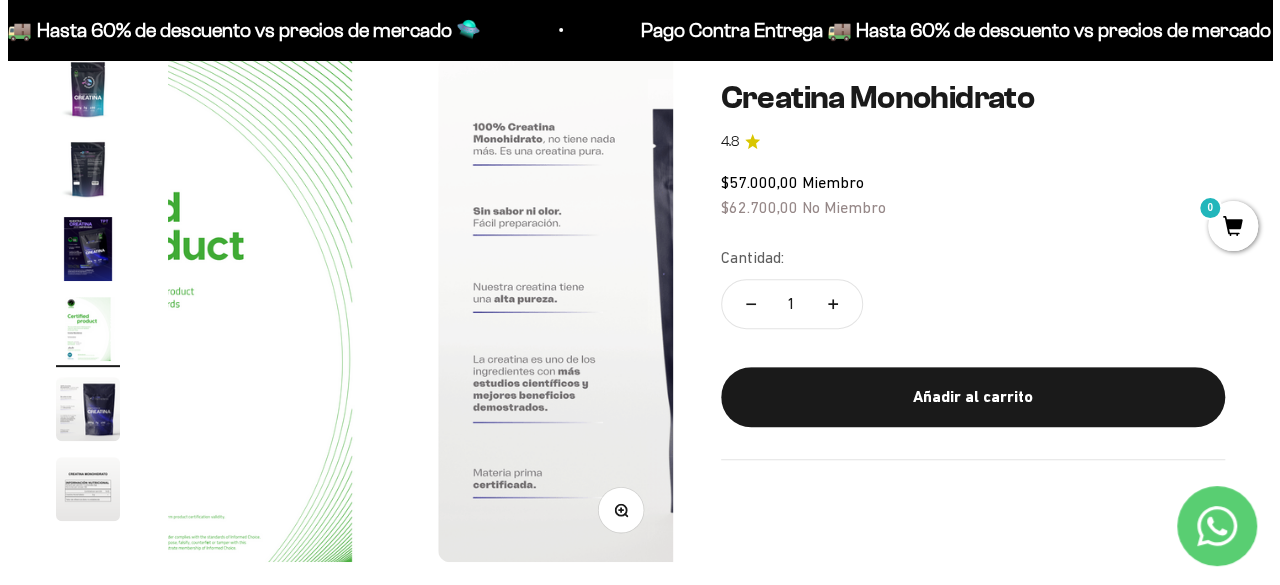 scroll, scrollTop: 0, scrollLeft: 1549, axis: horizontal 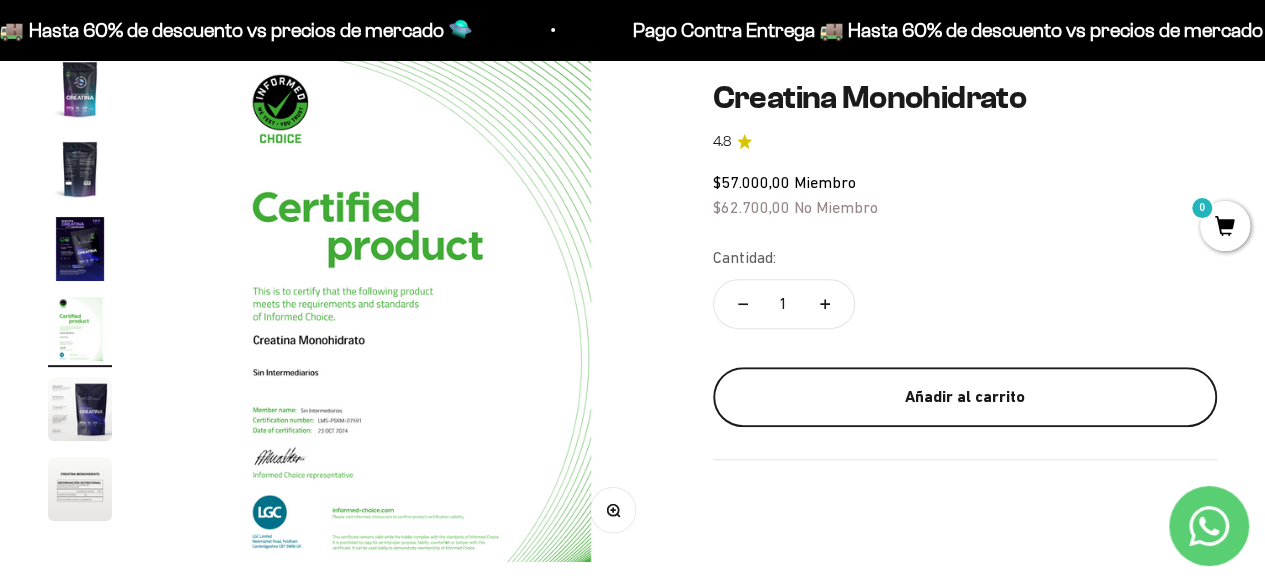 click on "Añadir al carrito" at bounding box center [965, 397] 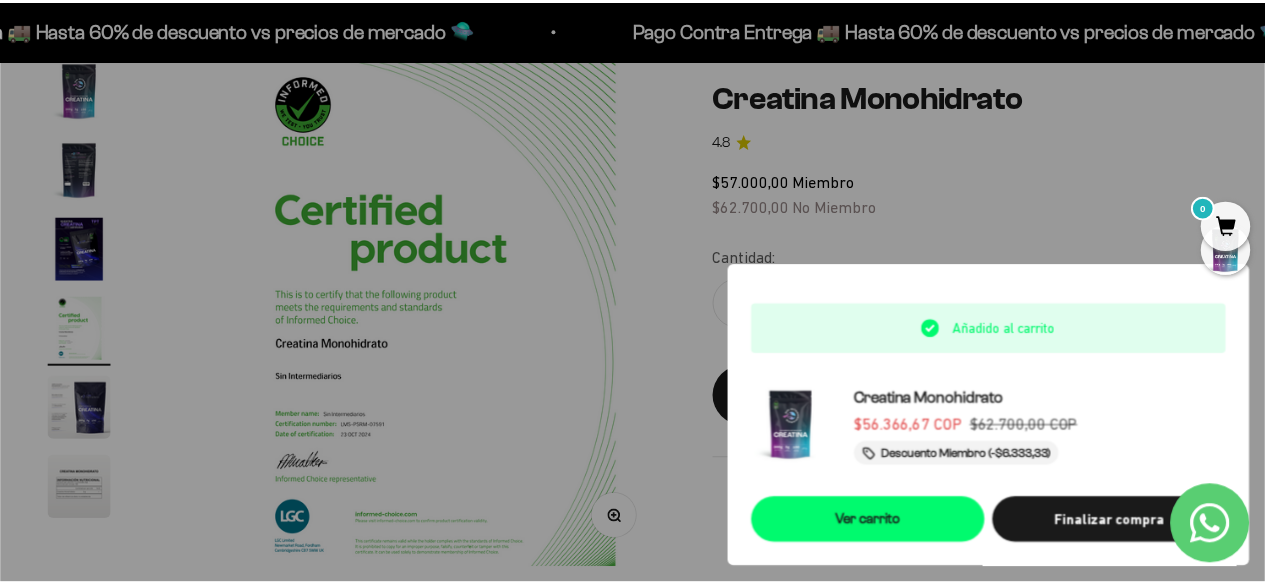 scroll, scrollTop: 0, scrollLeft: 1574, axis: horizontal 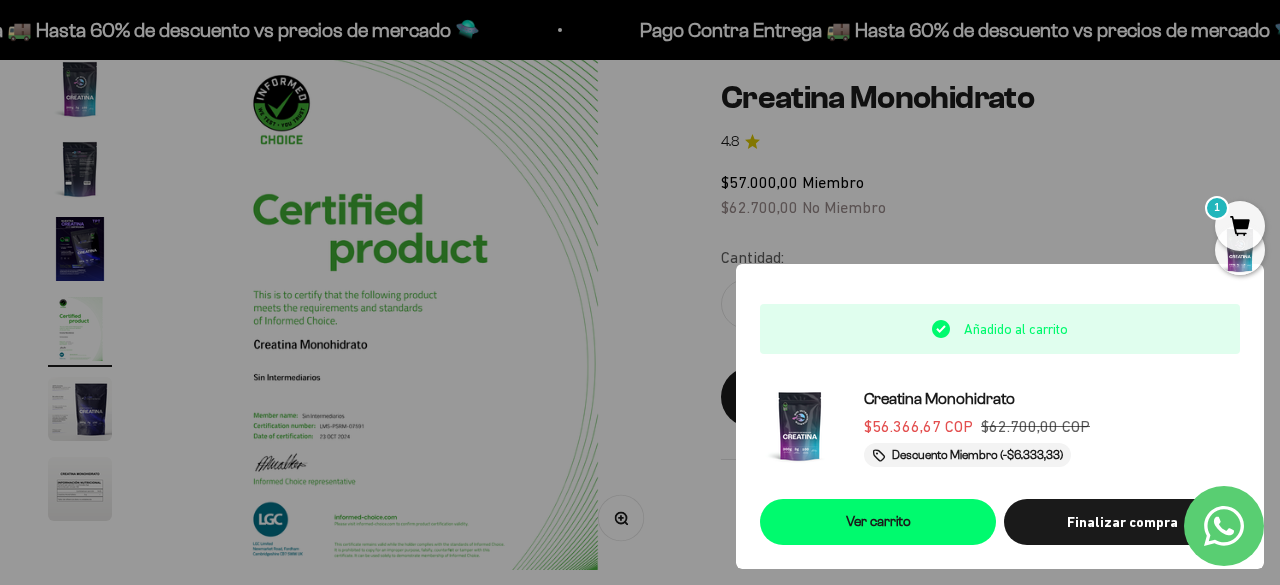 click at bounding box center (640, 292) 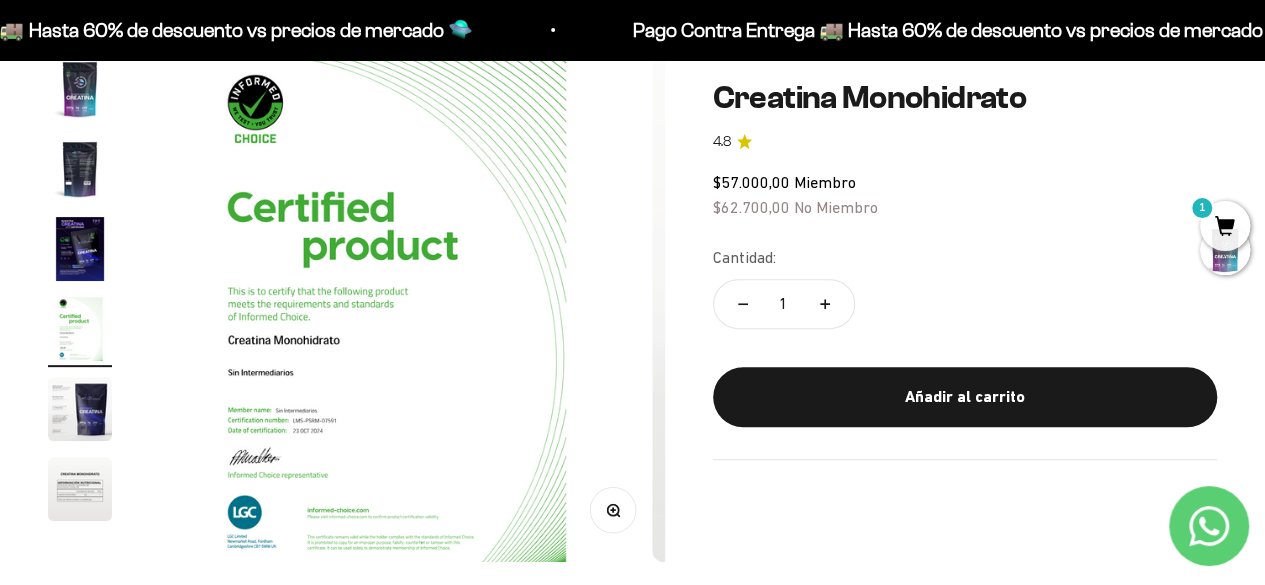 scroll, scrollTop: 0, scrollLeft: 1549, axis: horizontal 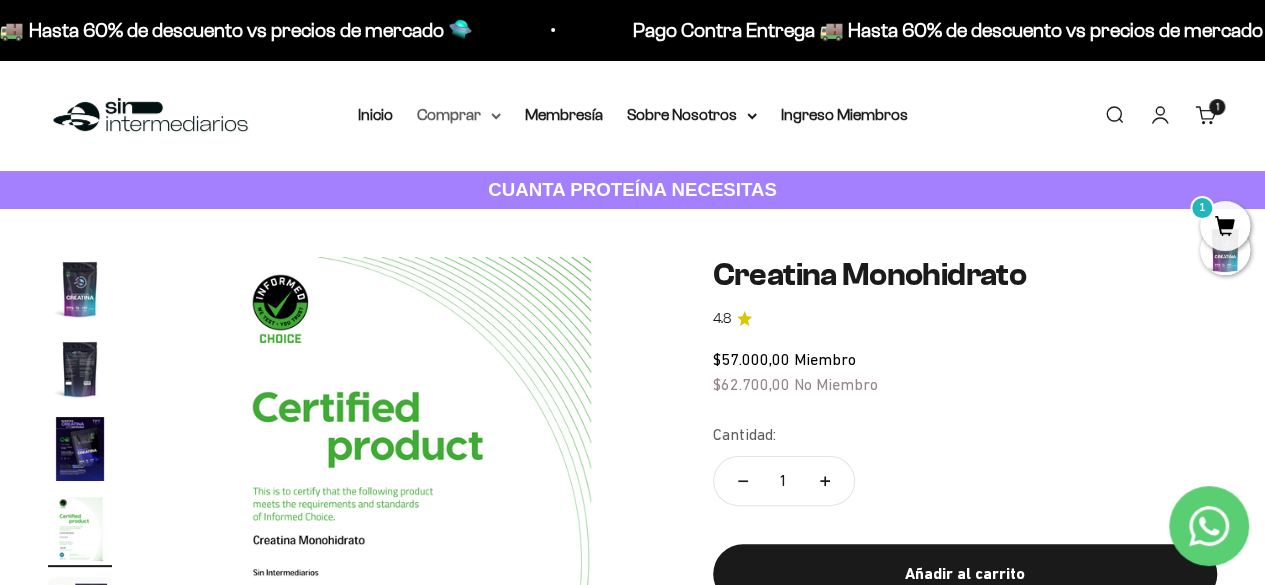 click on "Comprar" at bounding box center (459, 115) 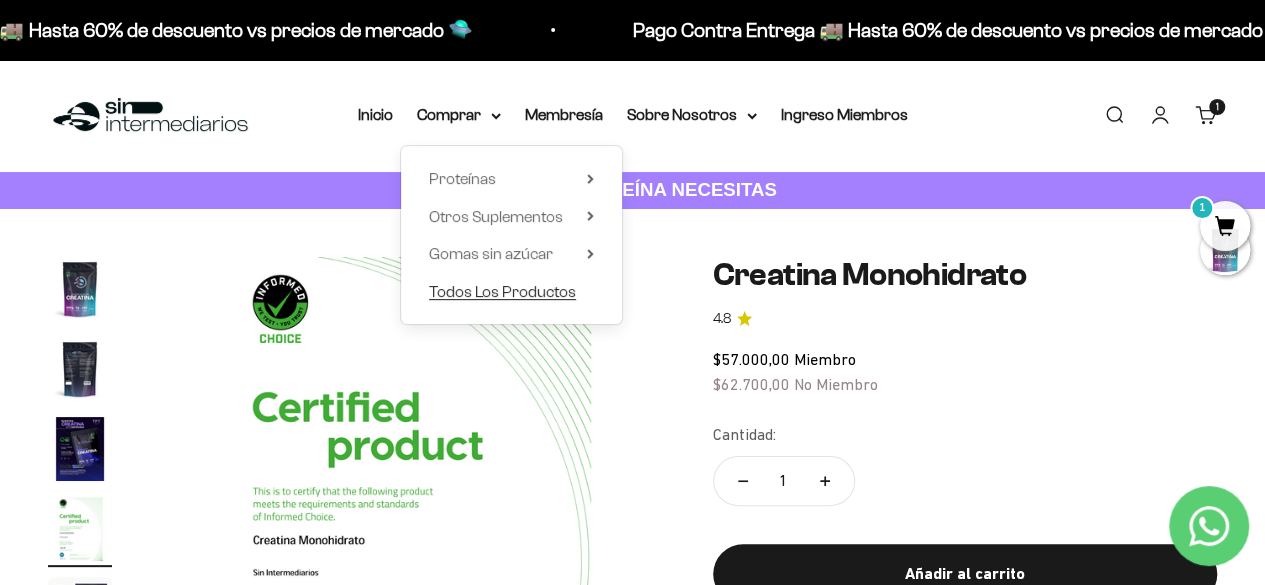 click on "Todos Los Productos" at bounding box center (502, 291) 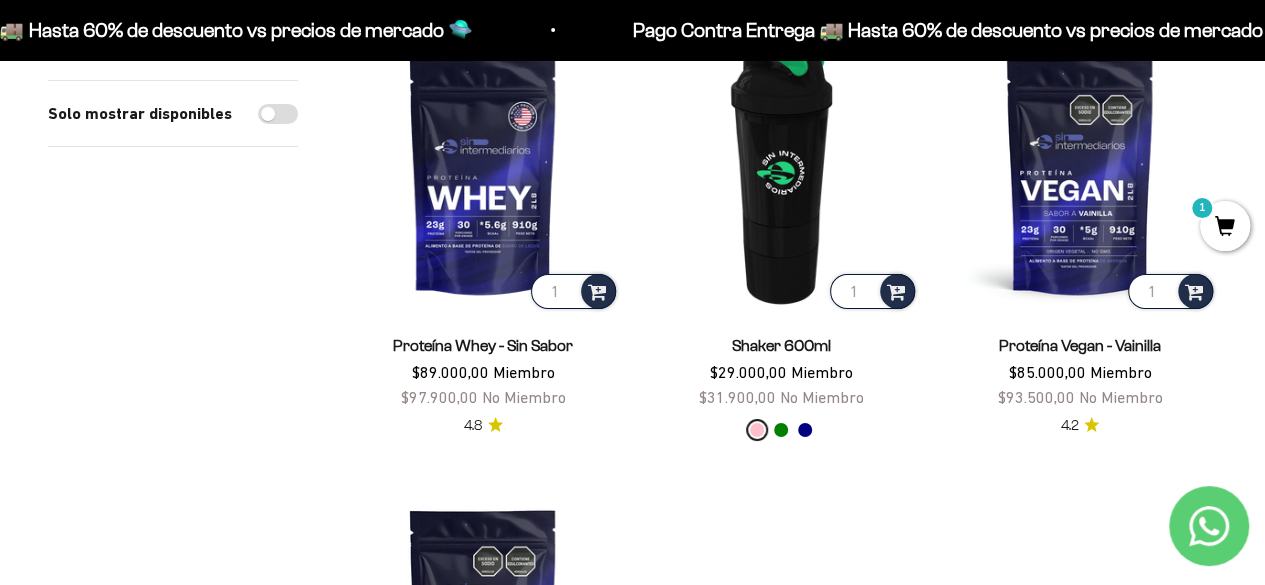 scroll, scrollTop: 3398, scrollLeft: 0, axis: vertical 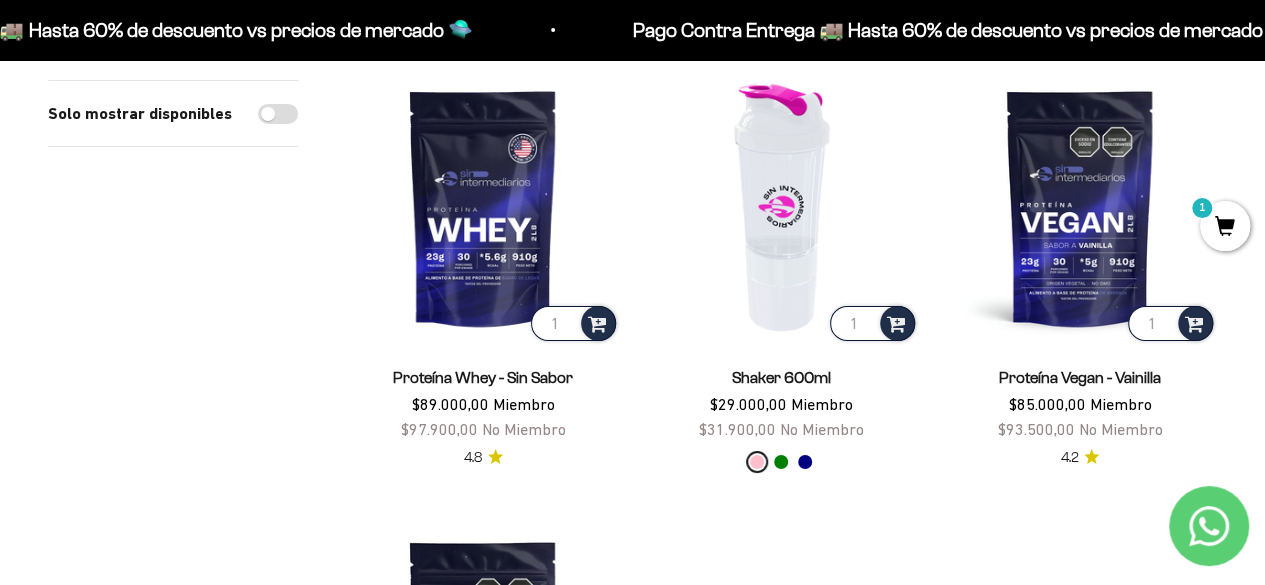 click at bounding box center (781, 207) 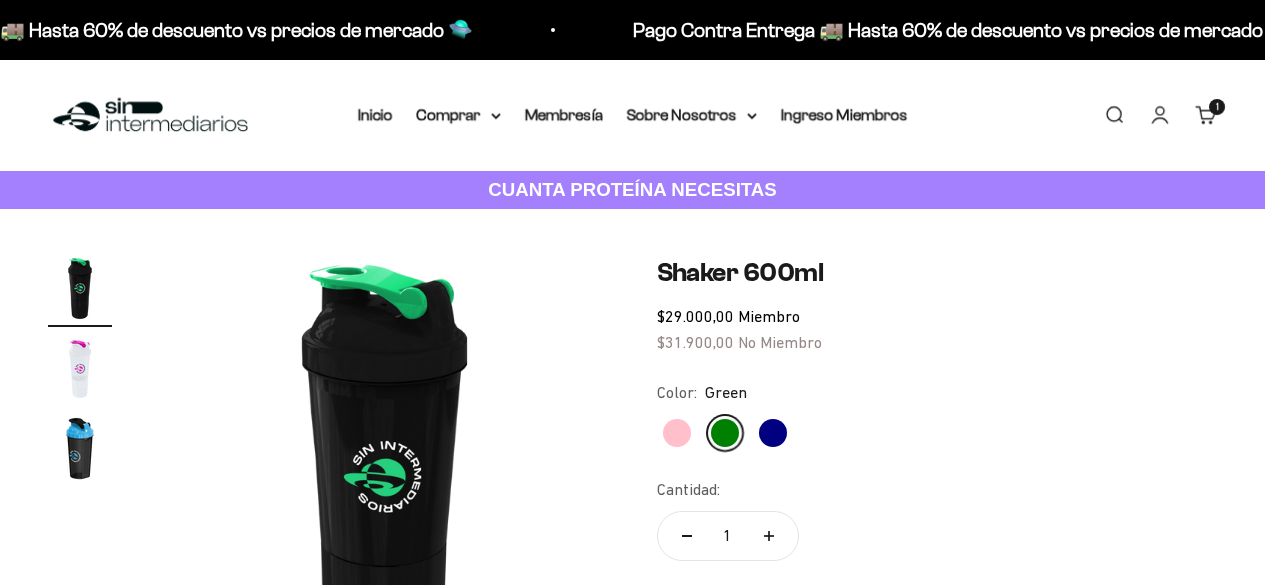scroll, scrollTop: 0, scrollLeft: 0, axis: both 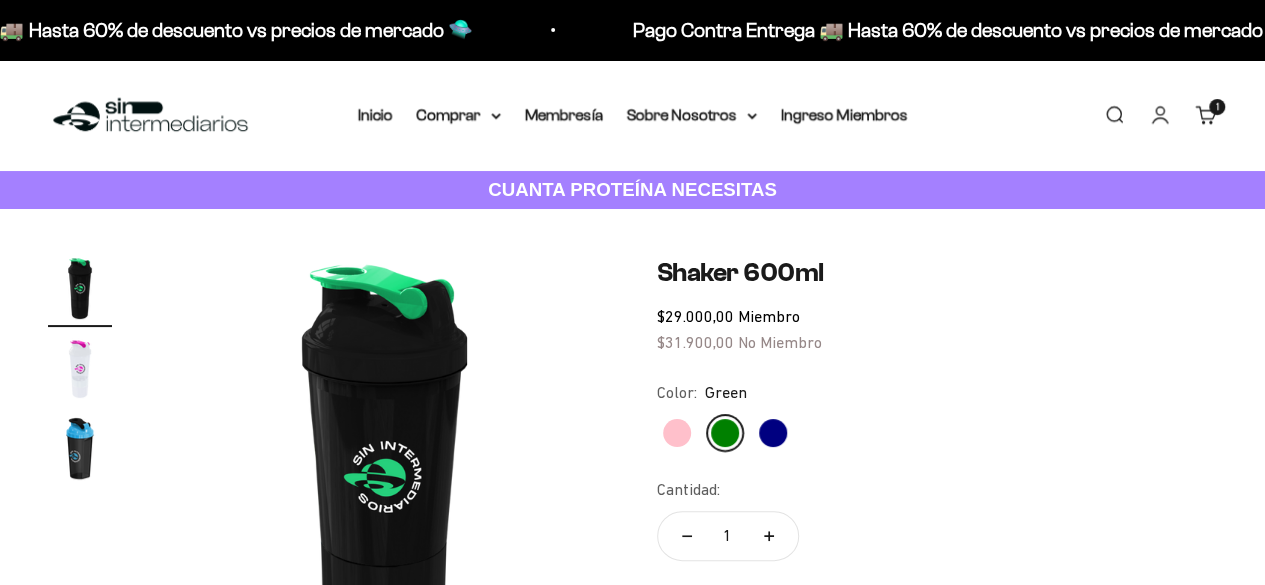 click on "Navy" 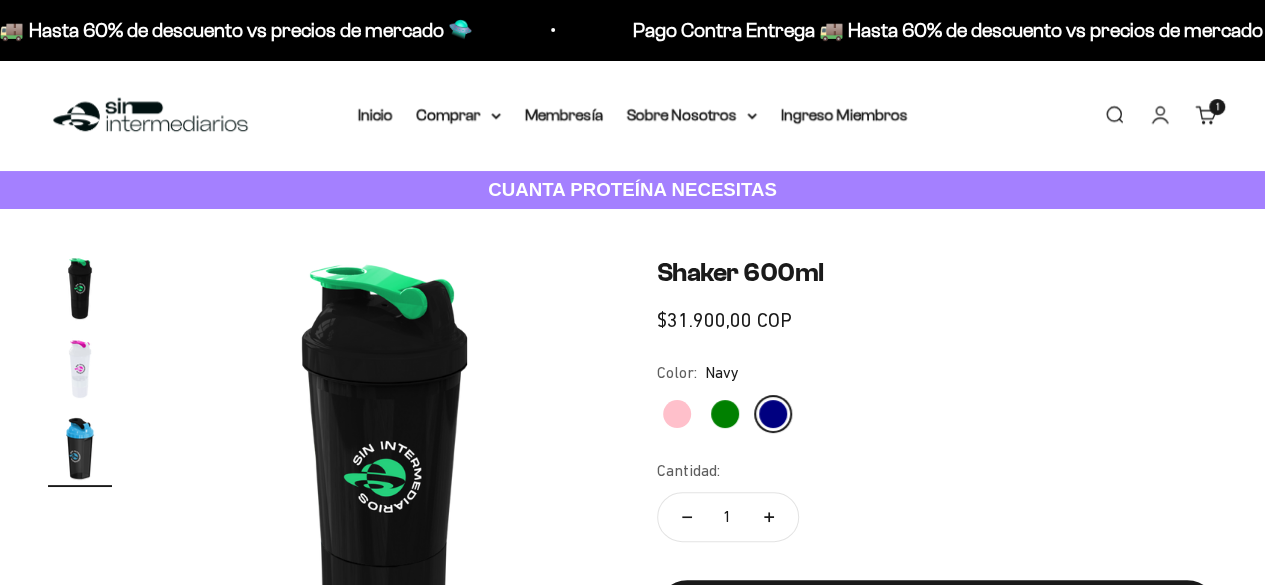 scroll, scrollTop: 0, scrollLeft: 920, axis: horizontal 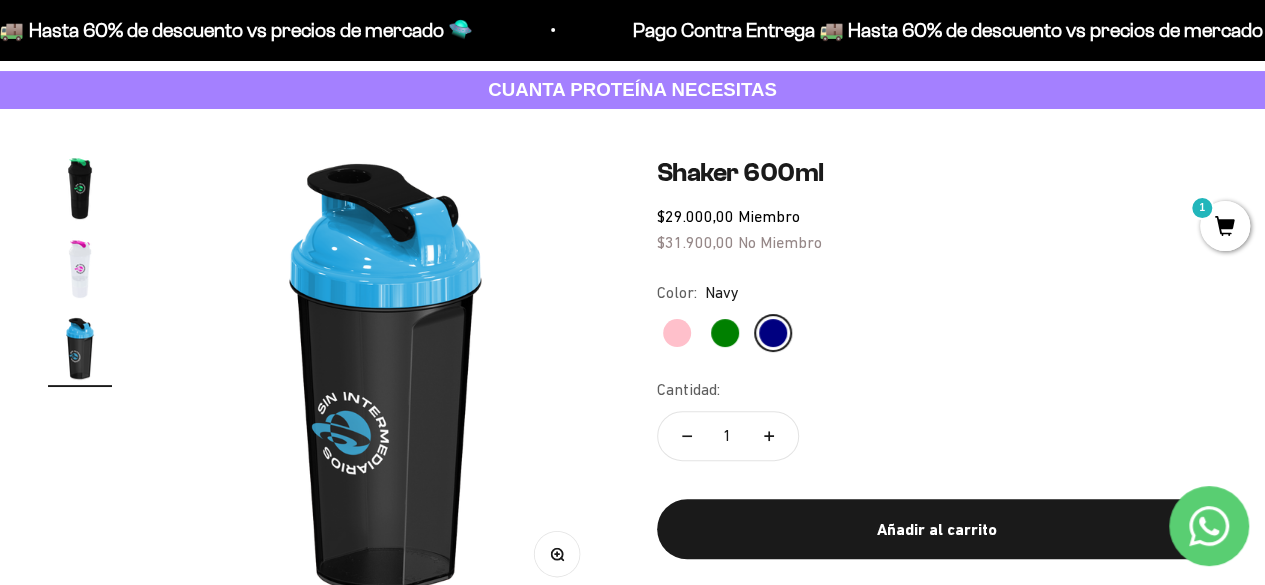 click on "Green" 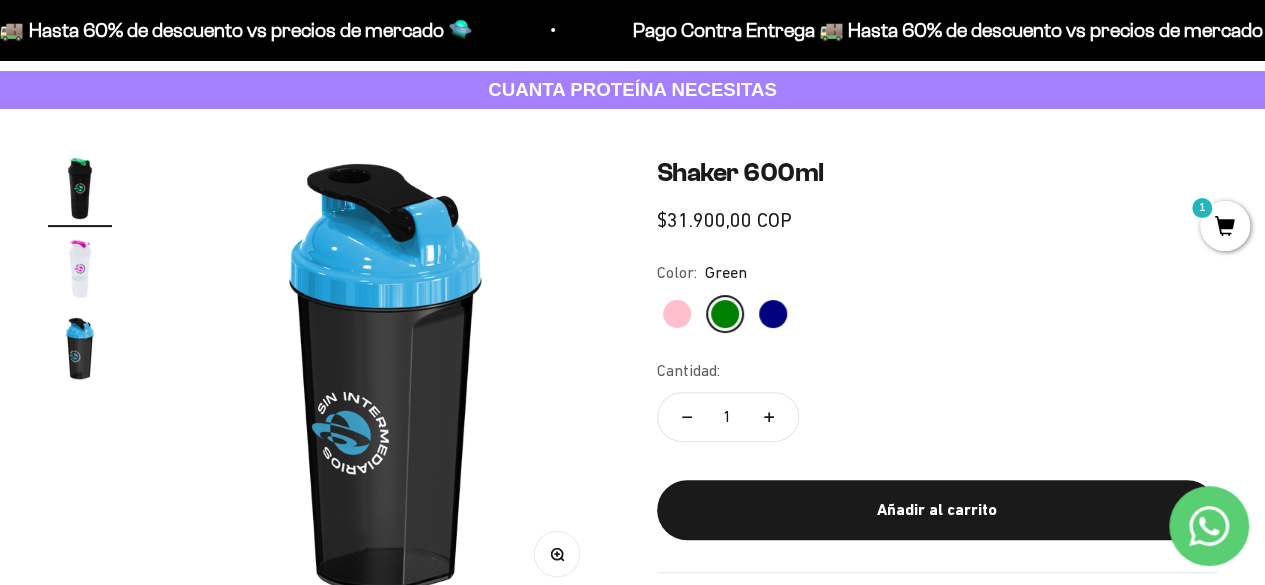 scroll, scrollTop: 0, scrollLeft: 0, axis: both 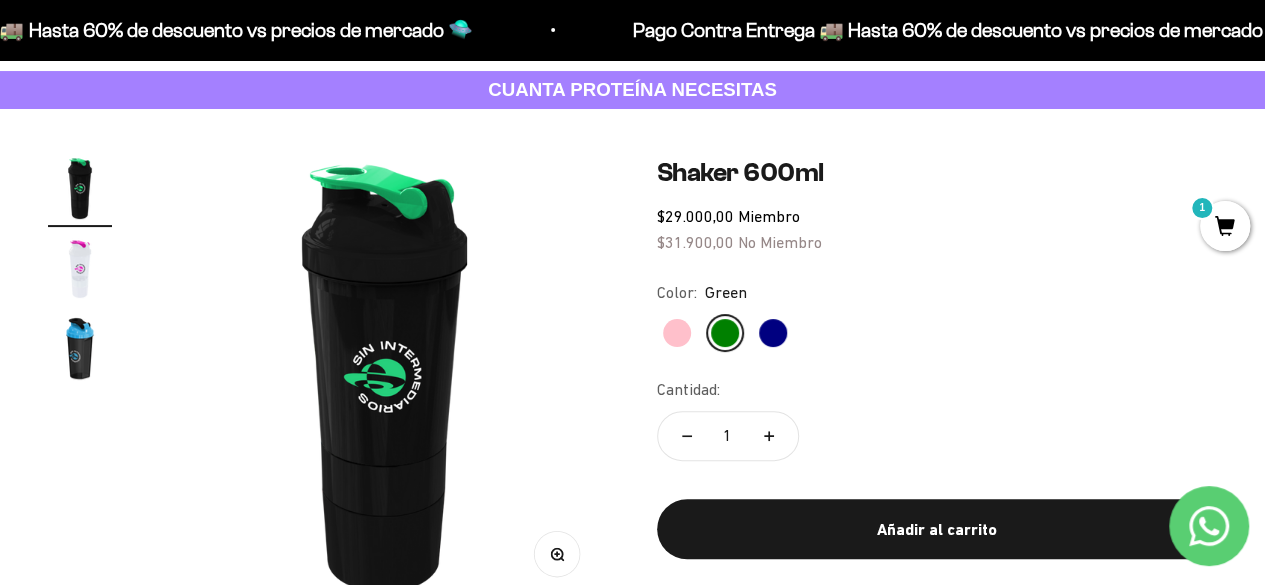 click on "Navy" 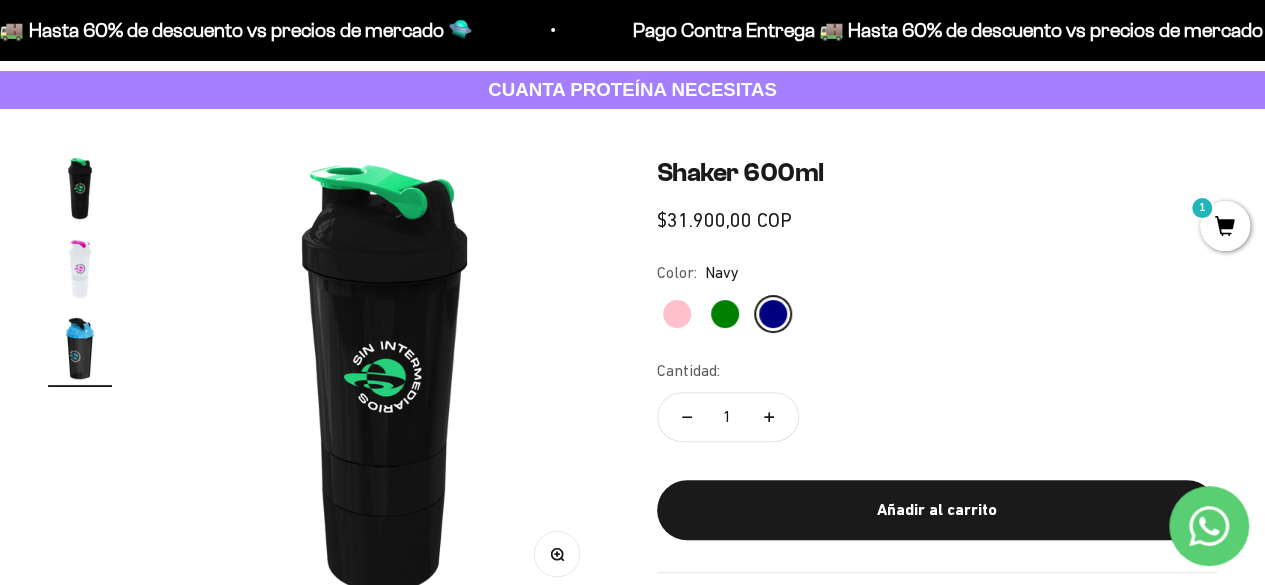 scroll, scrollTop: 0, scrollLeft: 920, axis: horizontal 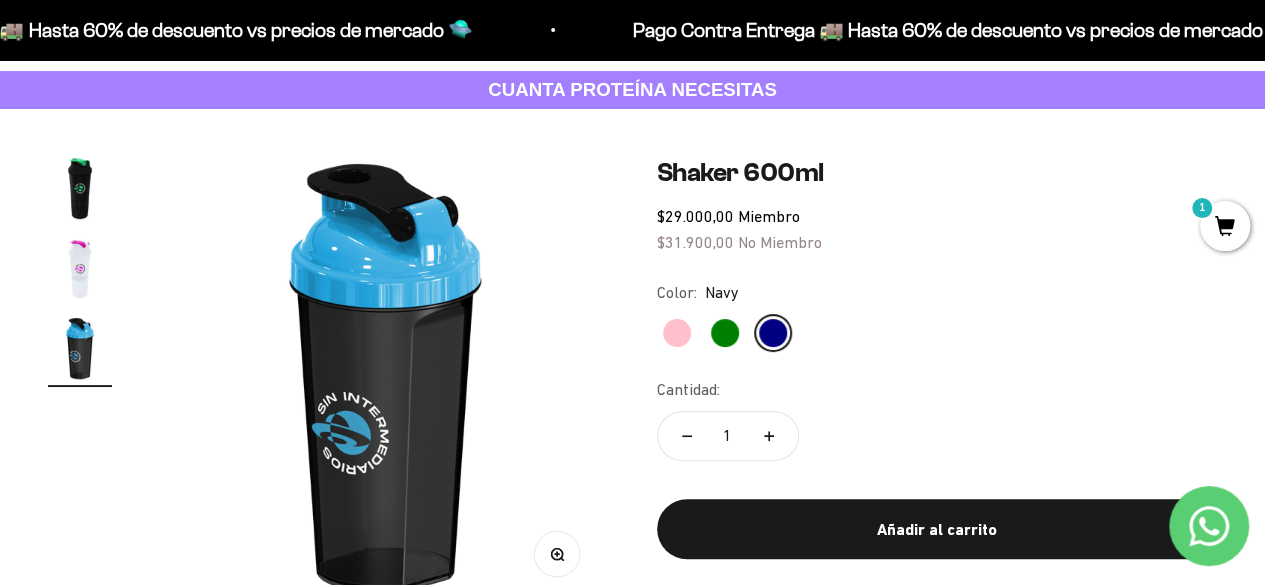 click on "Green" 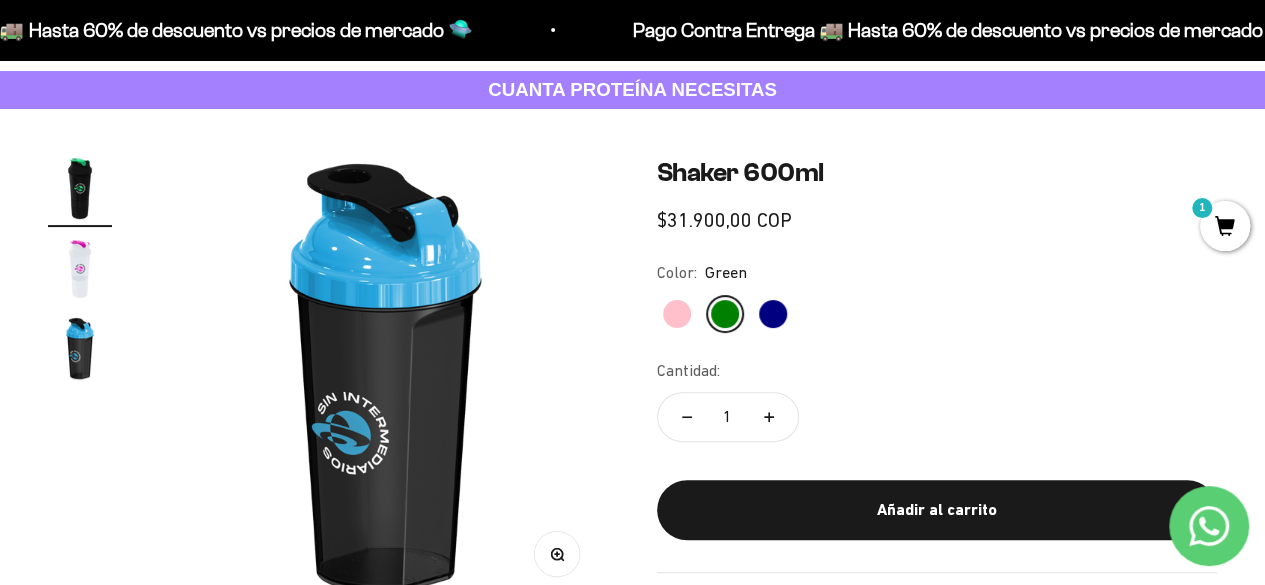 scroll, scrollTop: 0, scrollLeft: 0, axis: both 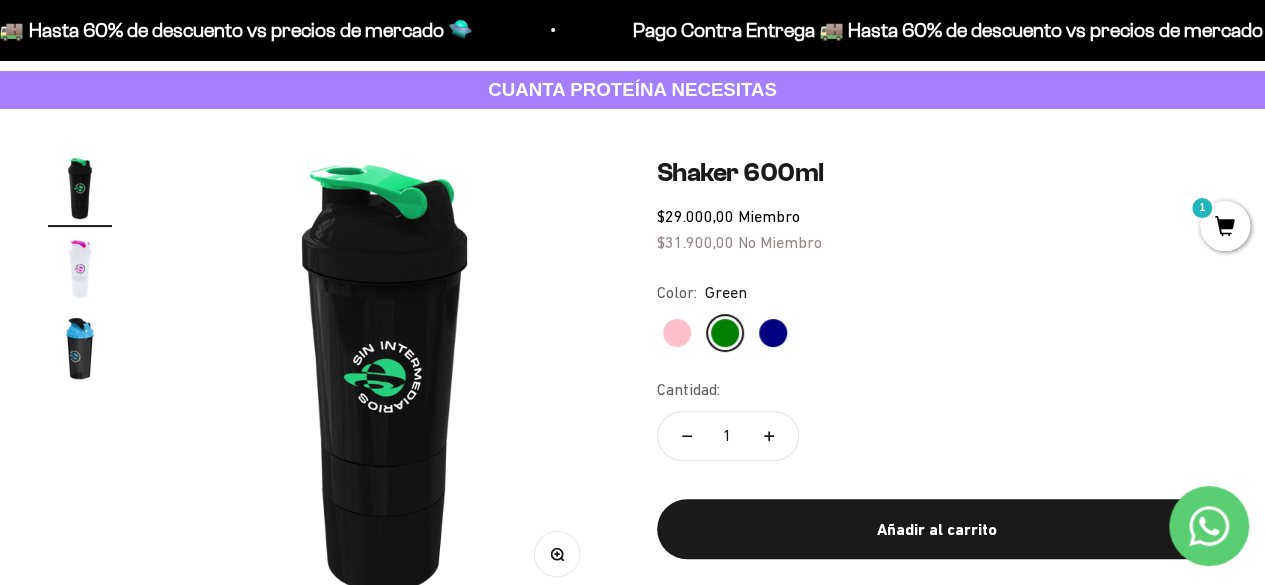 click on "Navy" 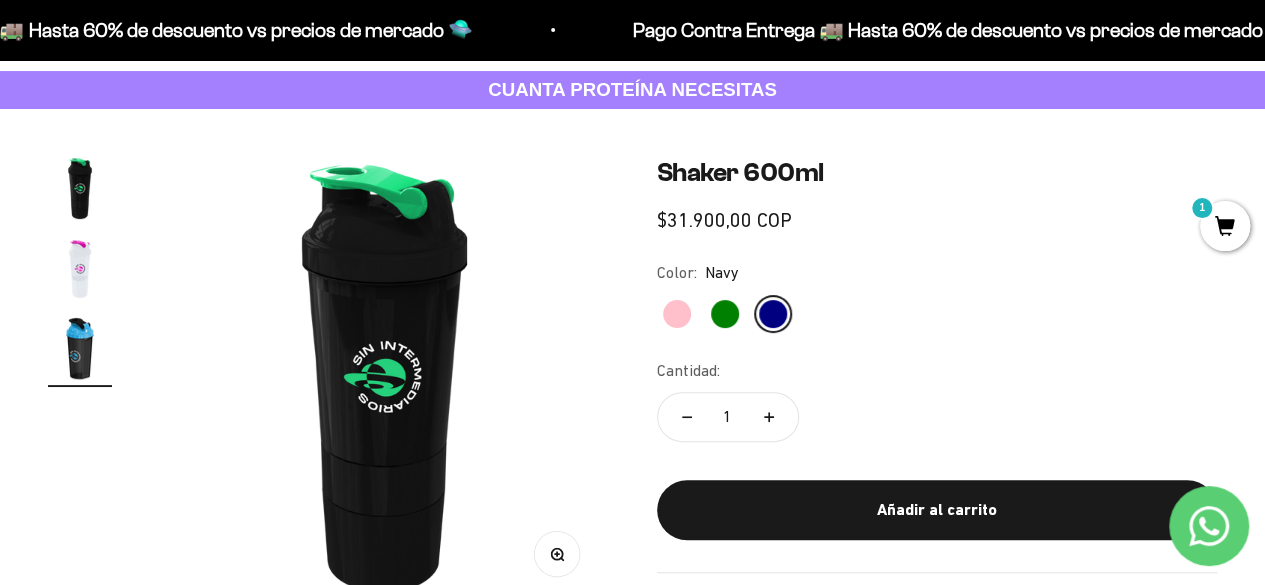 scroll, scrollTop: 0, scrollLeft: 920, axis: horizontal 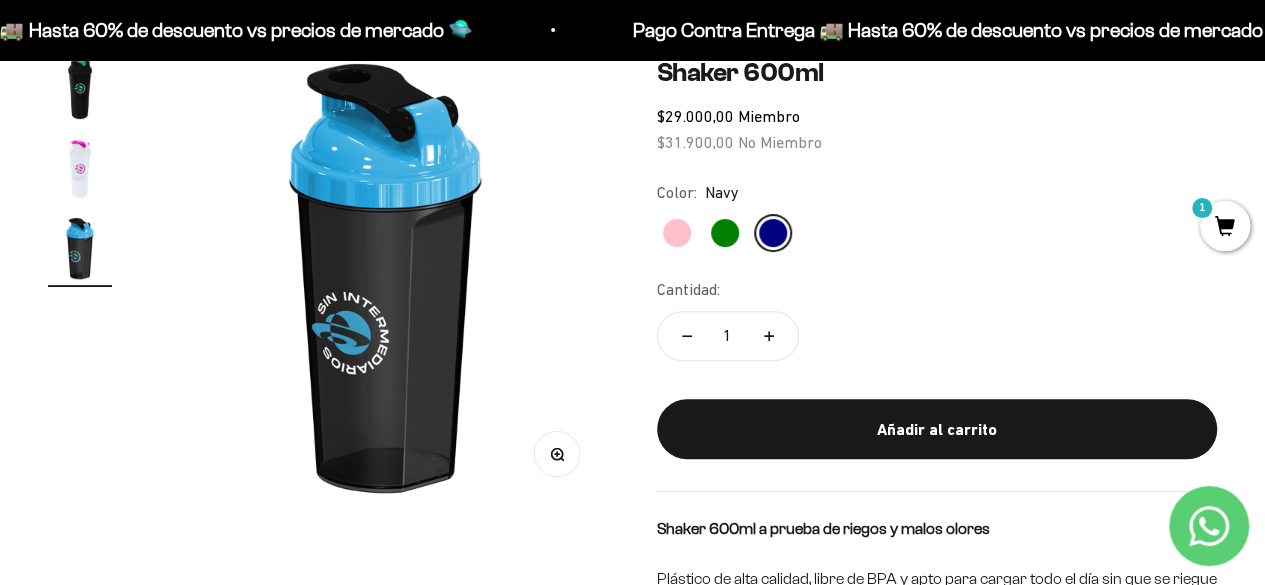 click on "Green" 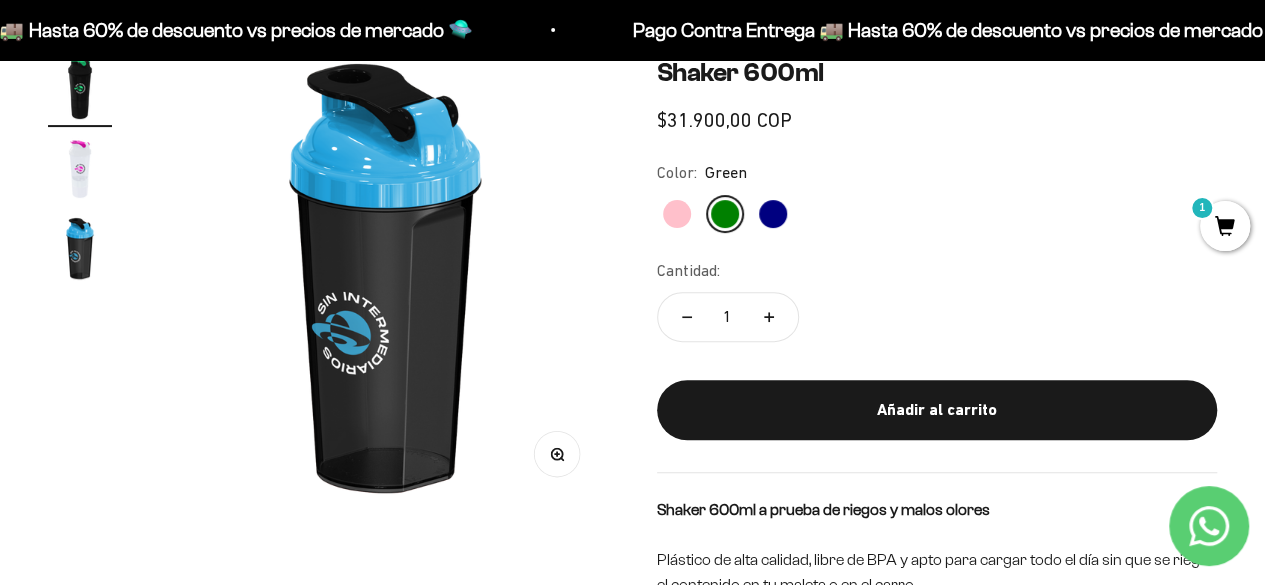 scroll, scrollTop: 0, scrollLeft: 0, axis: both 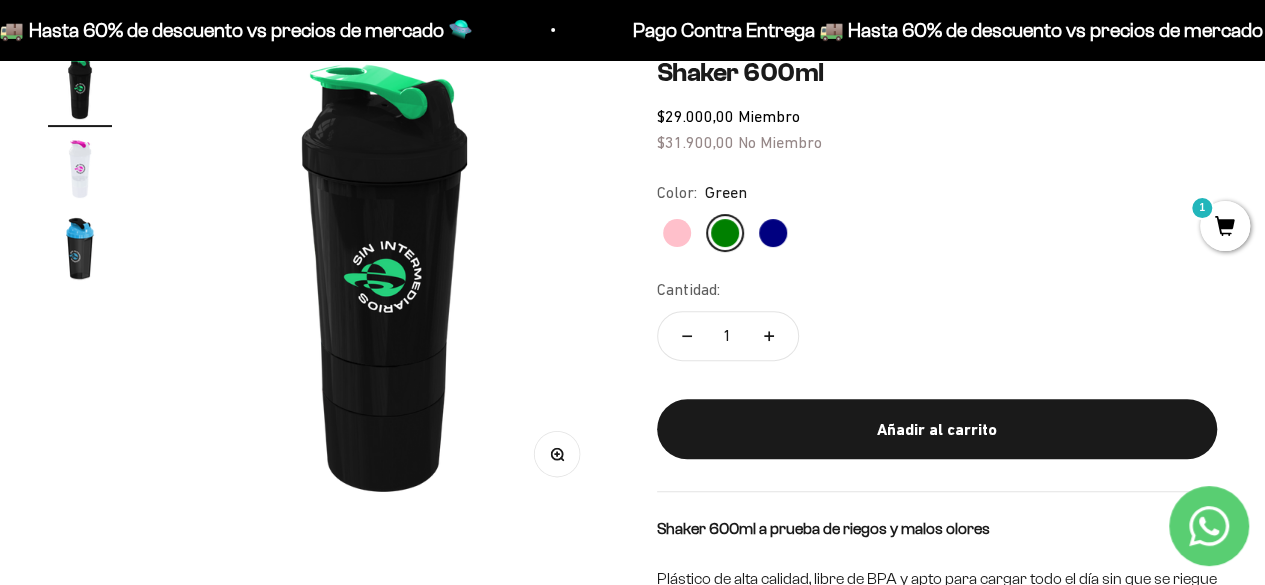click on "Navy" 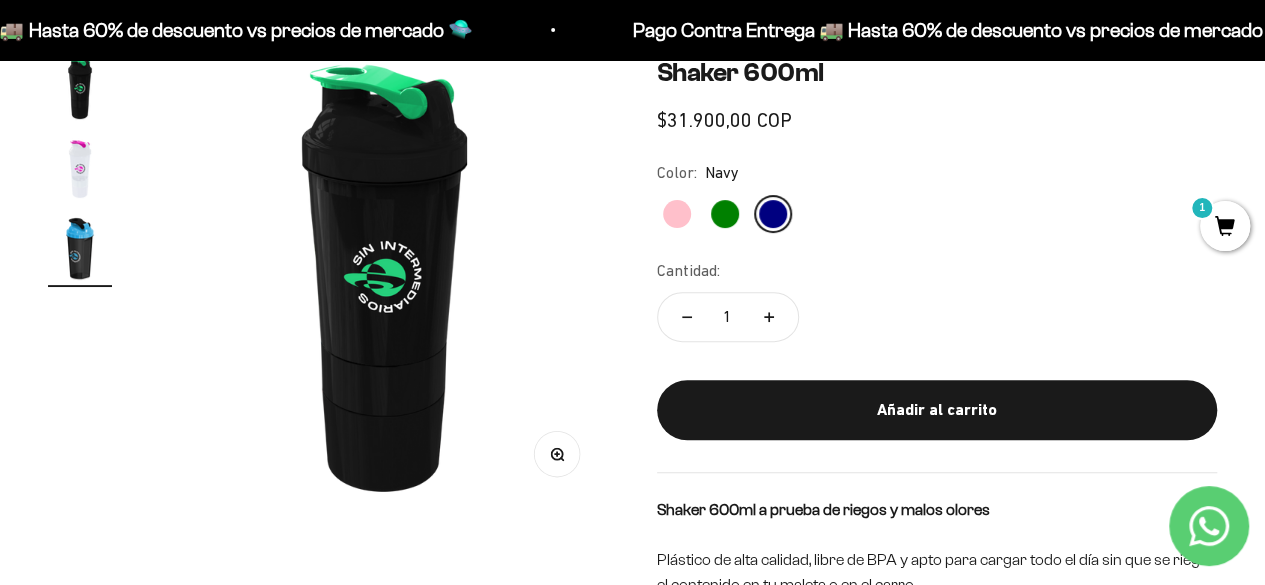 scroll, scrollTop: 0, scrollLeft: 920, axis: horizontal 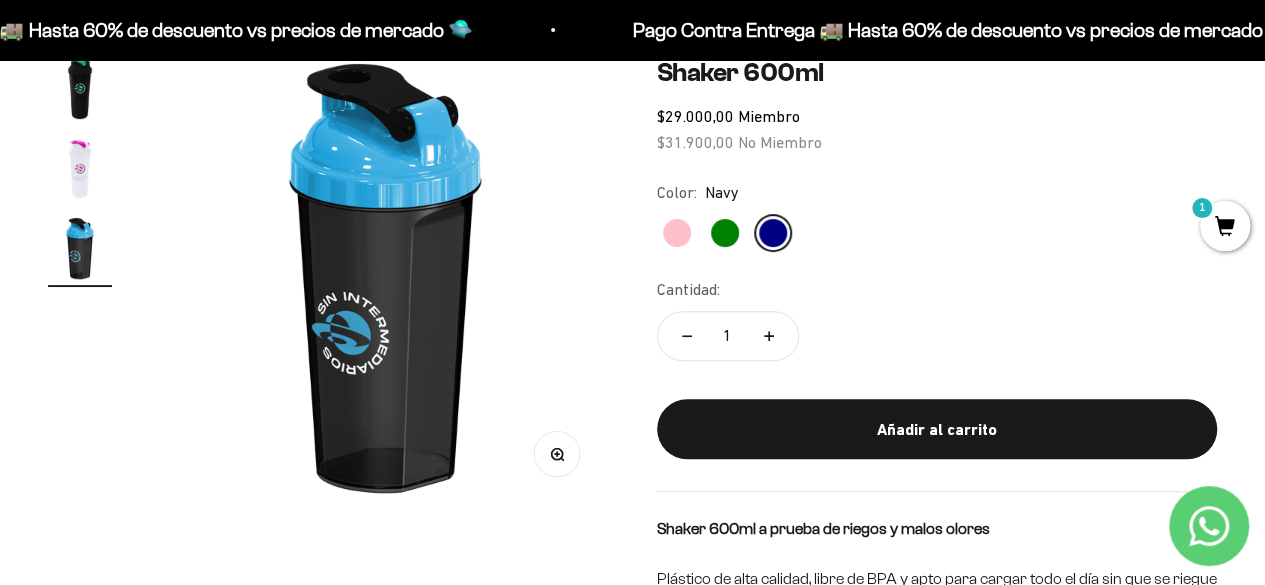 click on "Green" 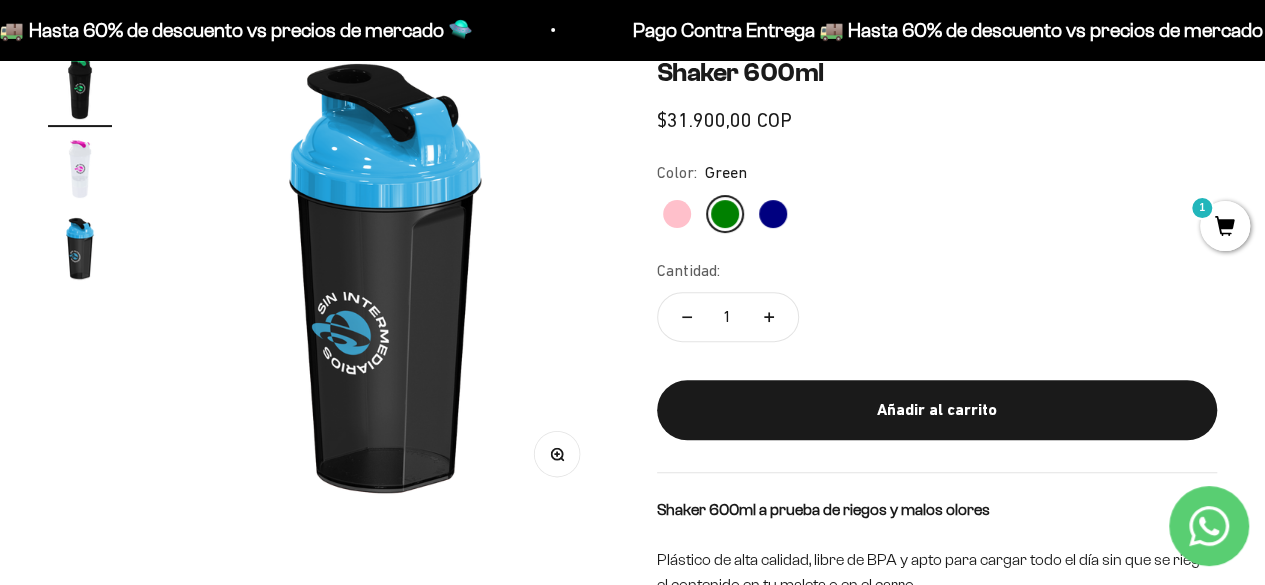 scroll, scrollTop: 0, scrollLeft: 0, axis: both 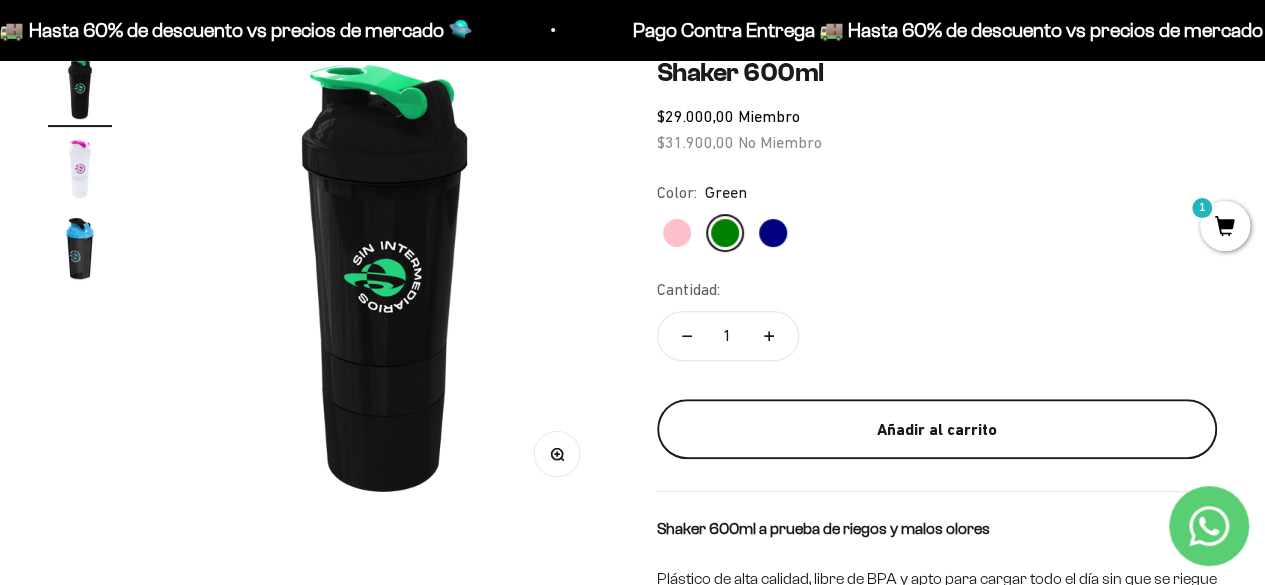 click on "Añadir al carrito" at bounding box center [937, 430] 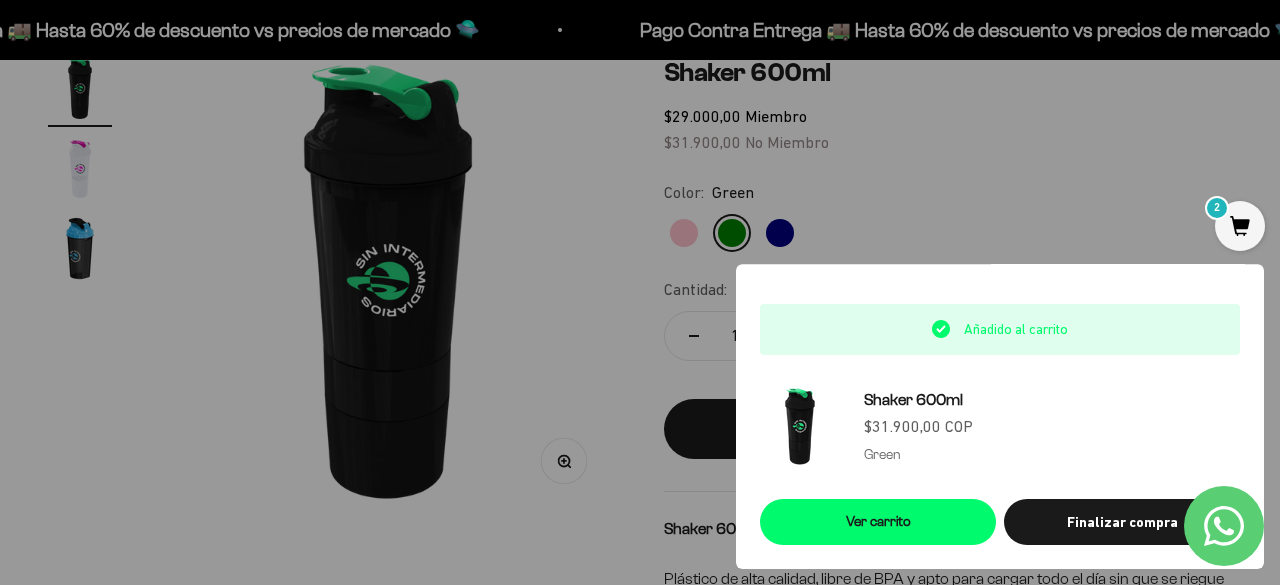 click at bounding box center (640, 292) 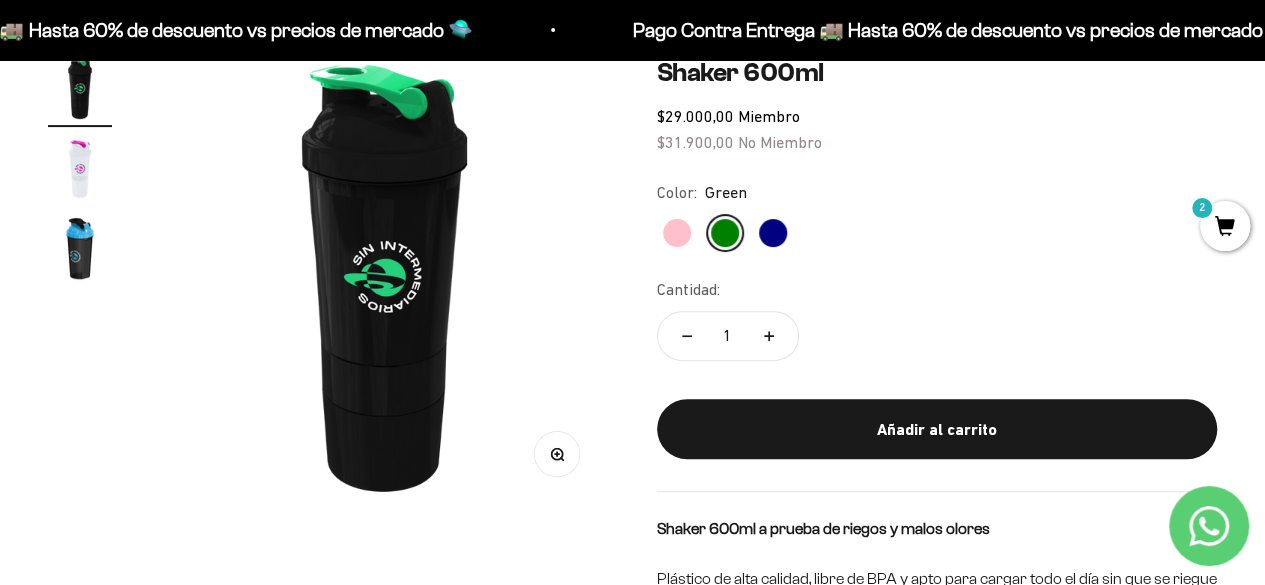 scroll, scrollTop: 0, scrollLeft: 0, axis: both 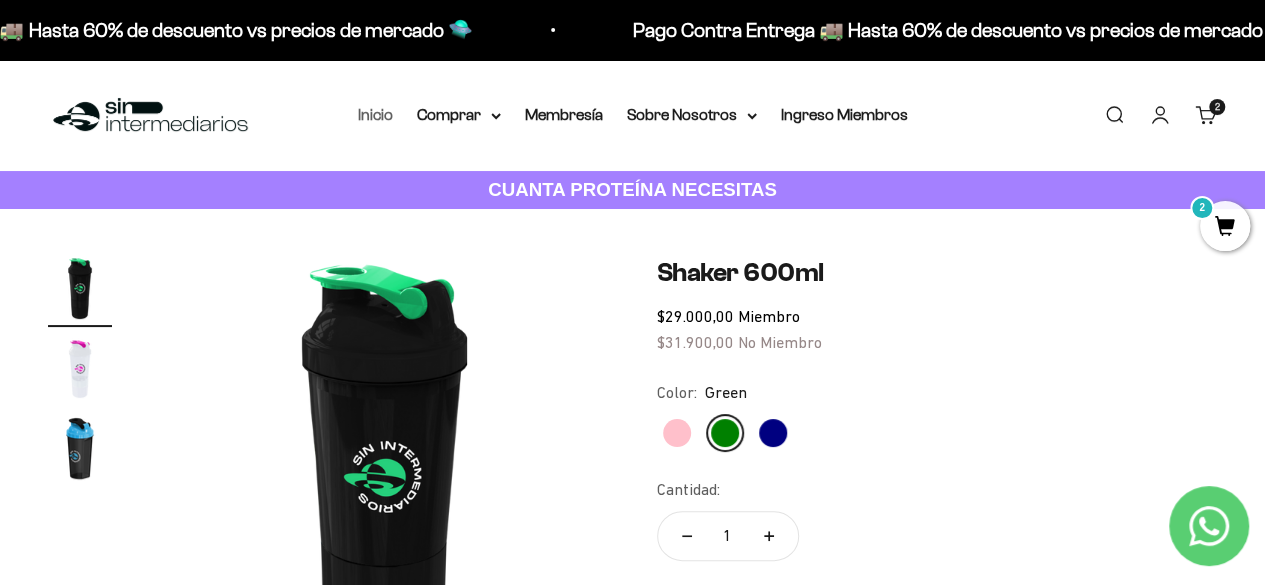 click on "Inicio" at bounding box center (375, 114) 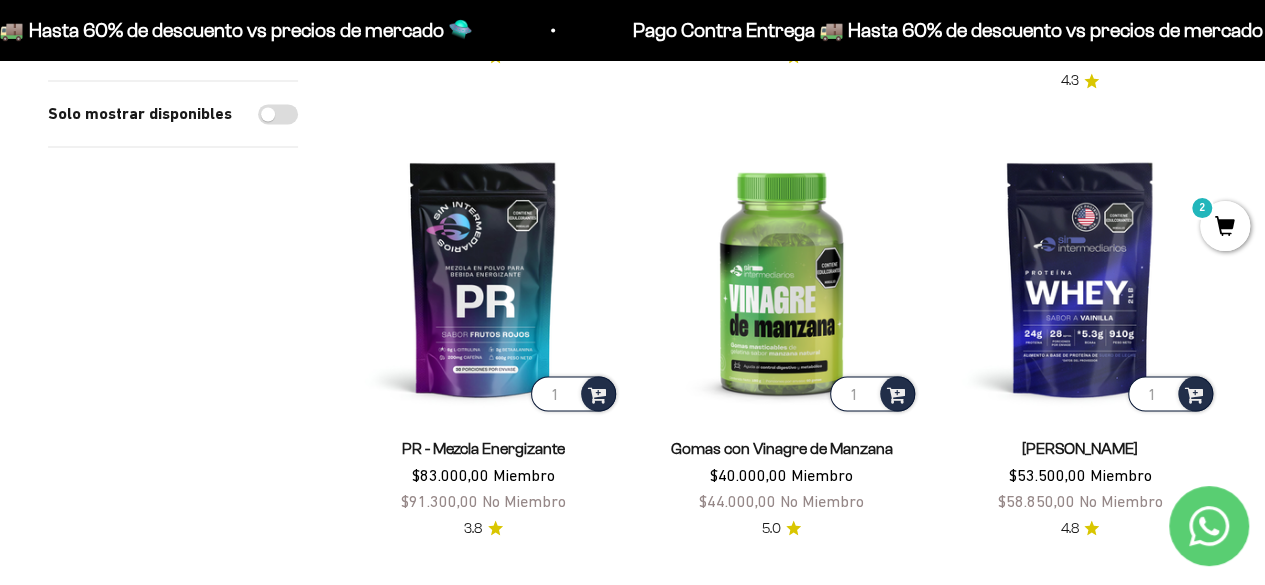 scroll, scrollTop: 1500, scrollLeft: 0, axis: vertical 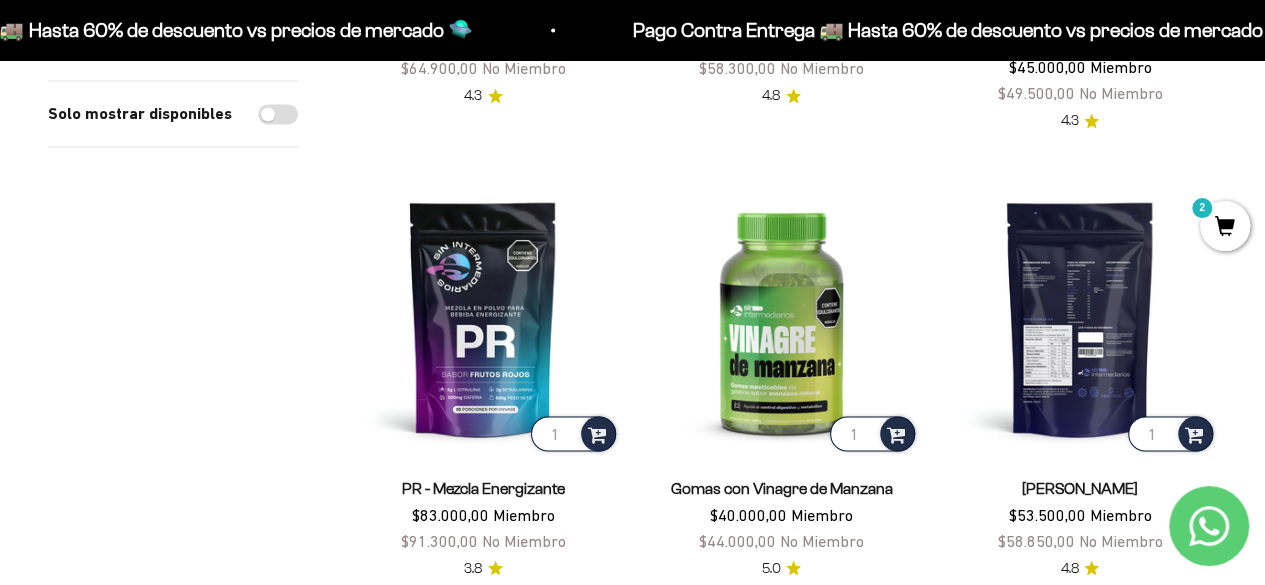click at bounding box center (1080, 318) 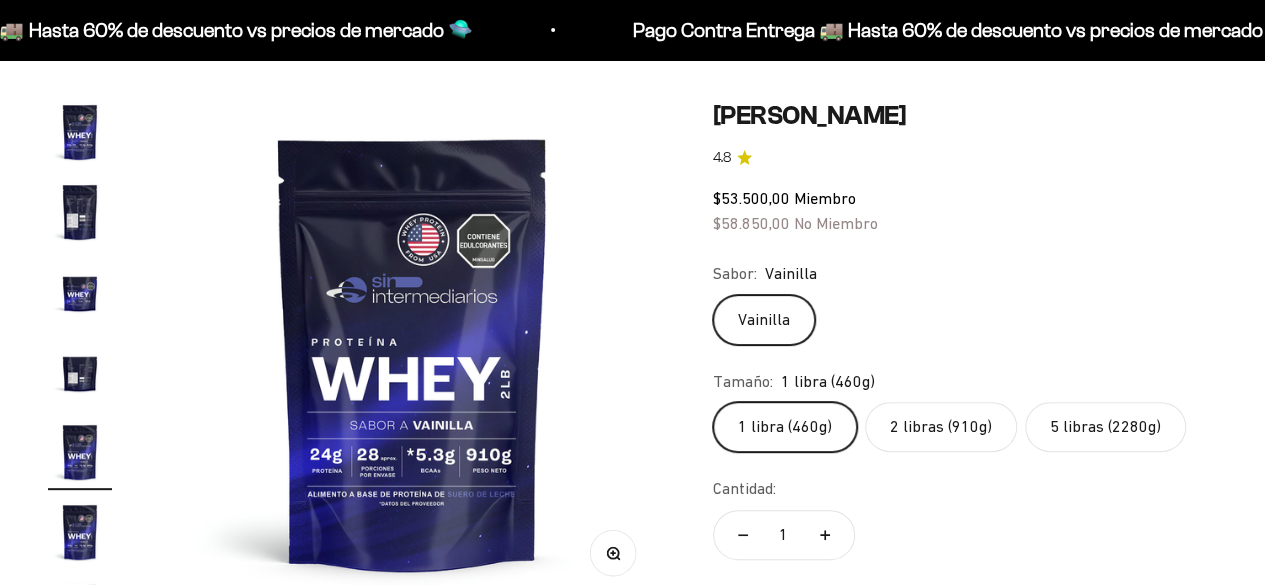 scroll, scrollTop: 200, scrollLeft: 0, axis: vertical 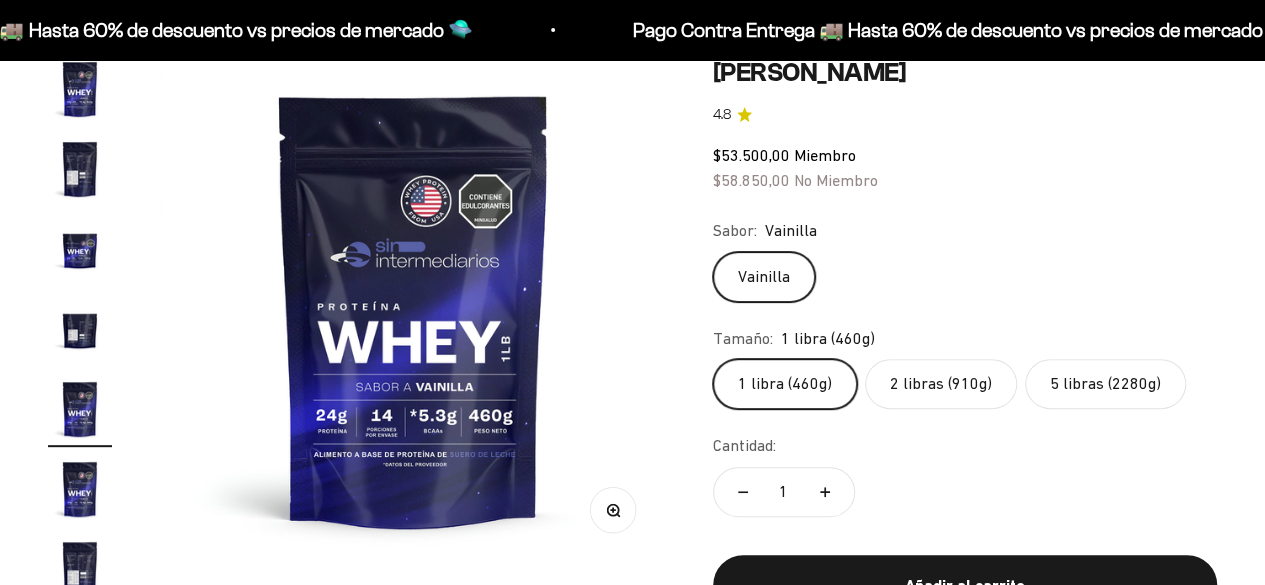 click on "5 libras (2280g)" 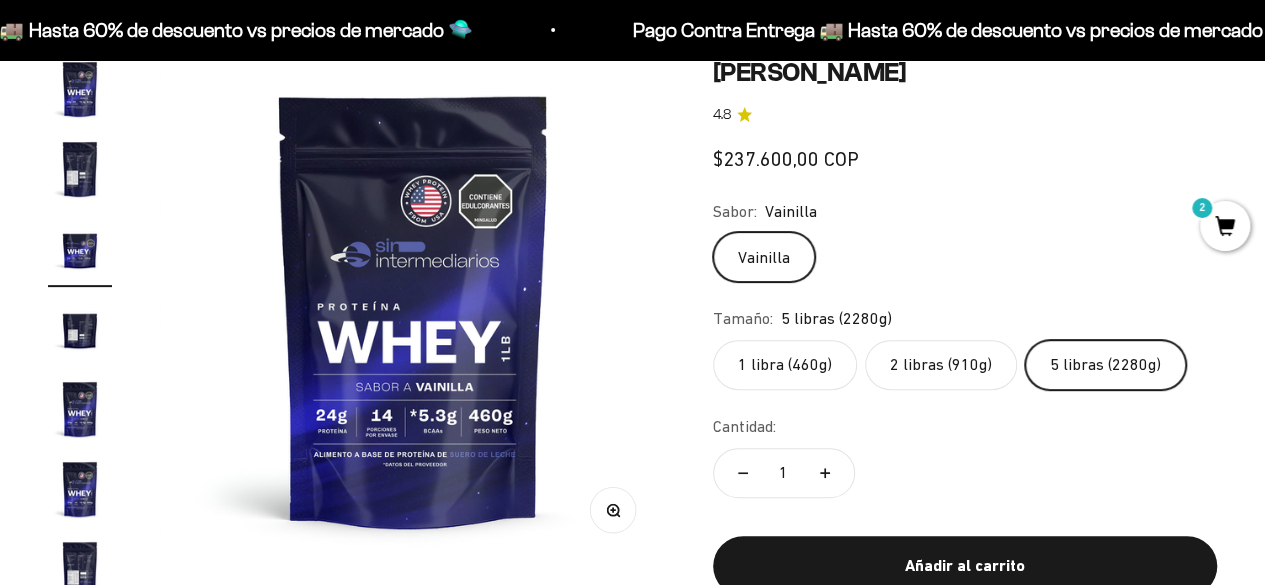 scroll, scrollTop: 0, scrollLeft: 1032, axis: horizontal 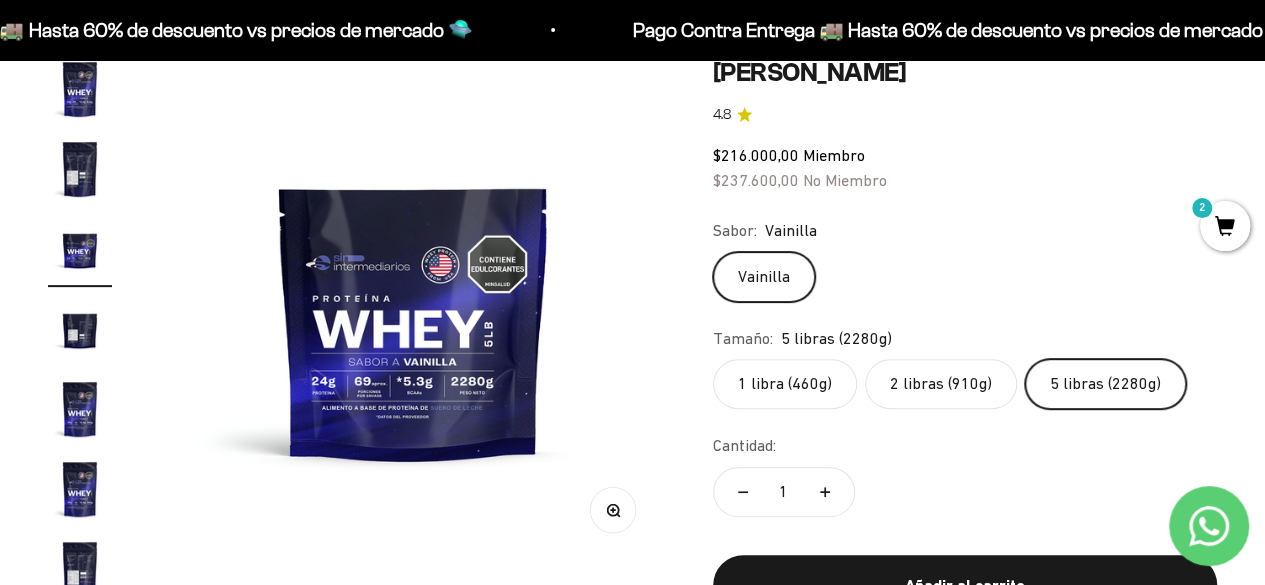 click on "2 libras (910g)" 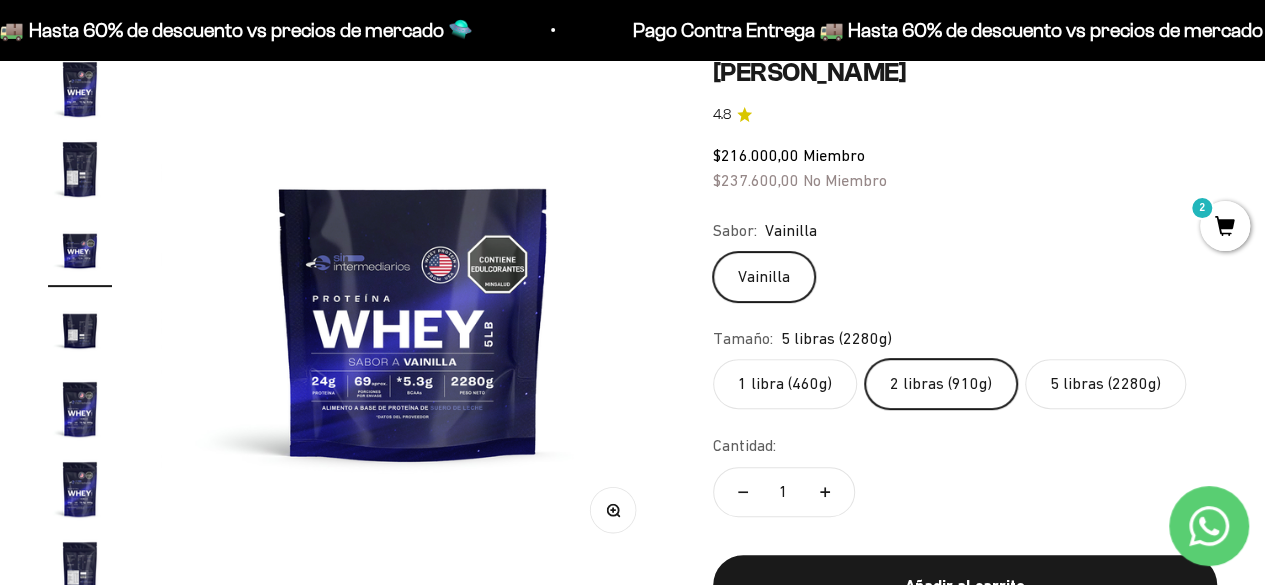 scroll, scrollTop: 0, scrollLeft: 0, axis: both 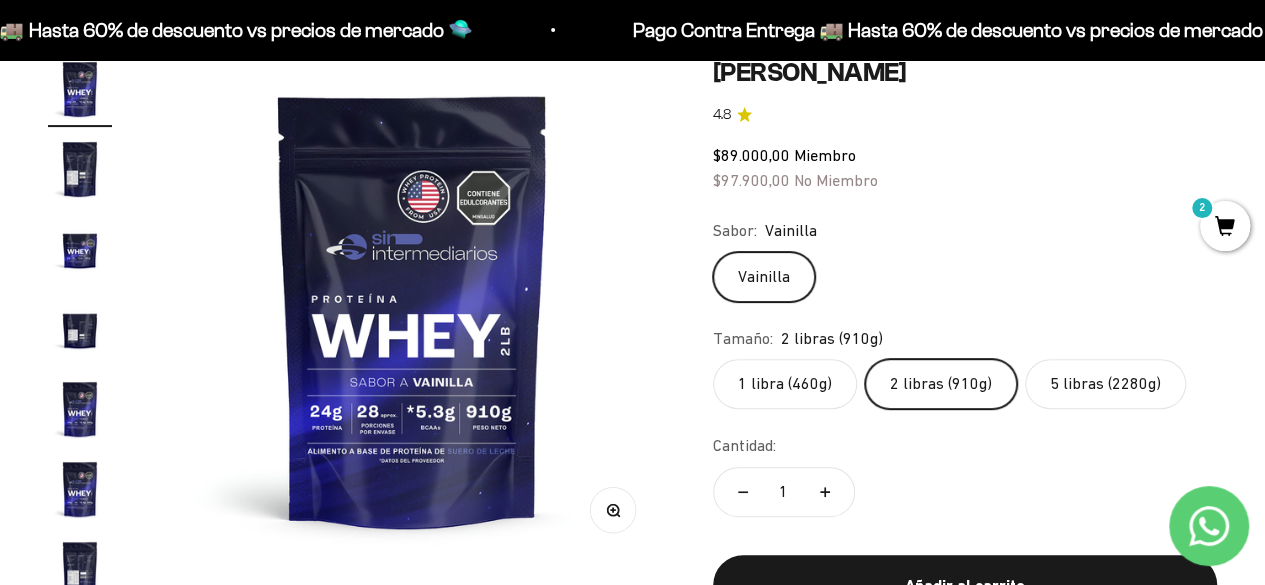 click on "1 libra (460g)" 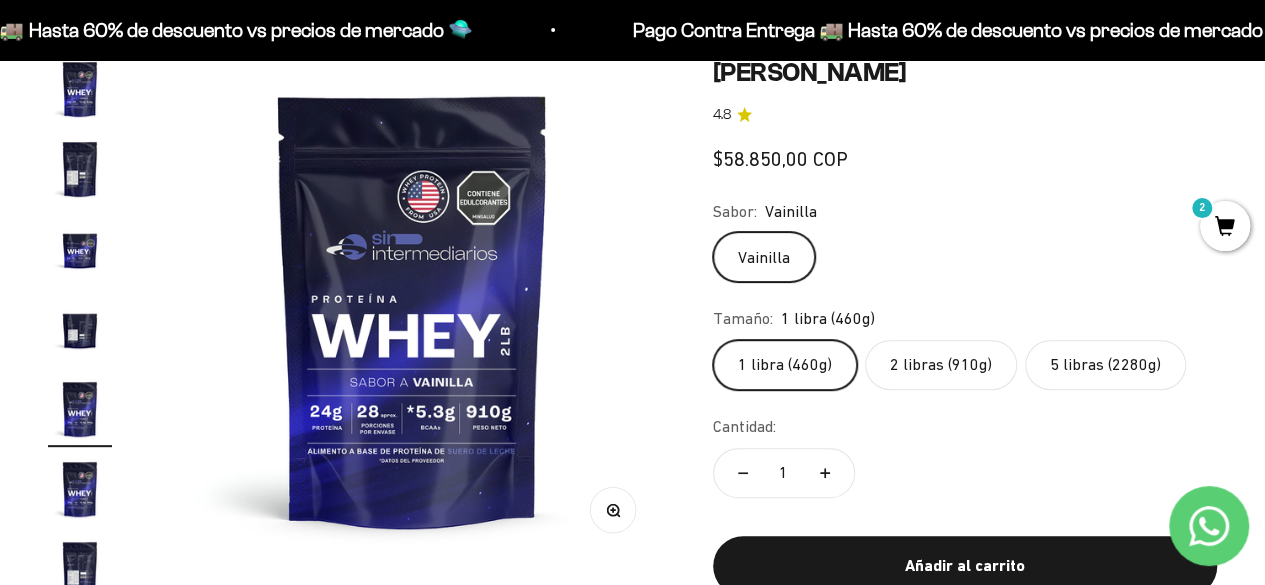 scroll, scrollTop: 0, scrollLeft: 2065, axis: horizontal 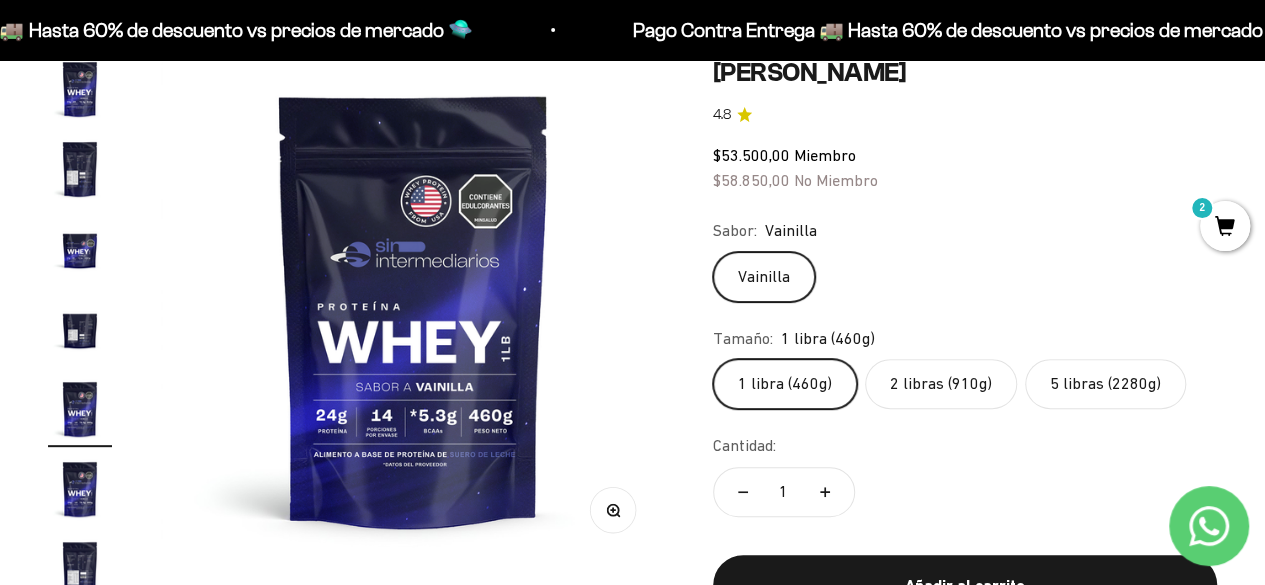 click on "2 libras (910g)" 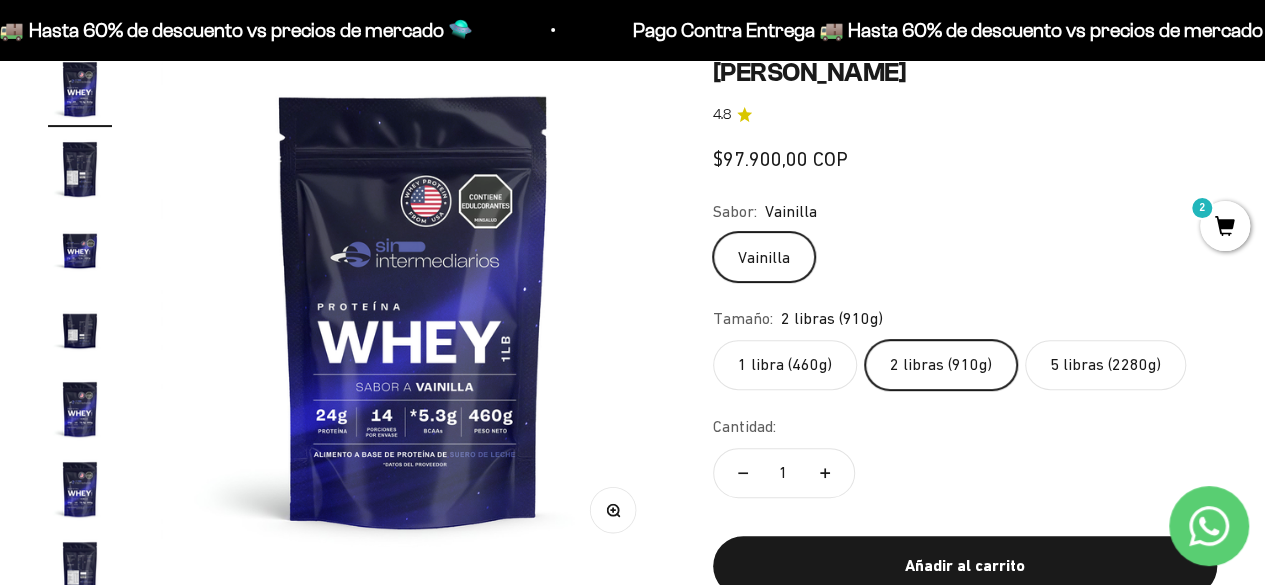 scroll, scrollTop: 0, scrollLeft: 0, axis: both 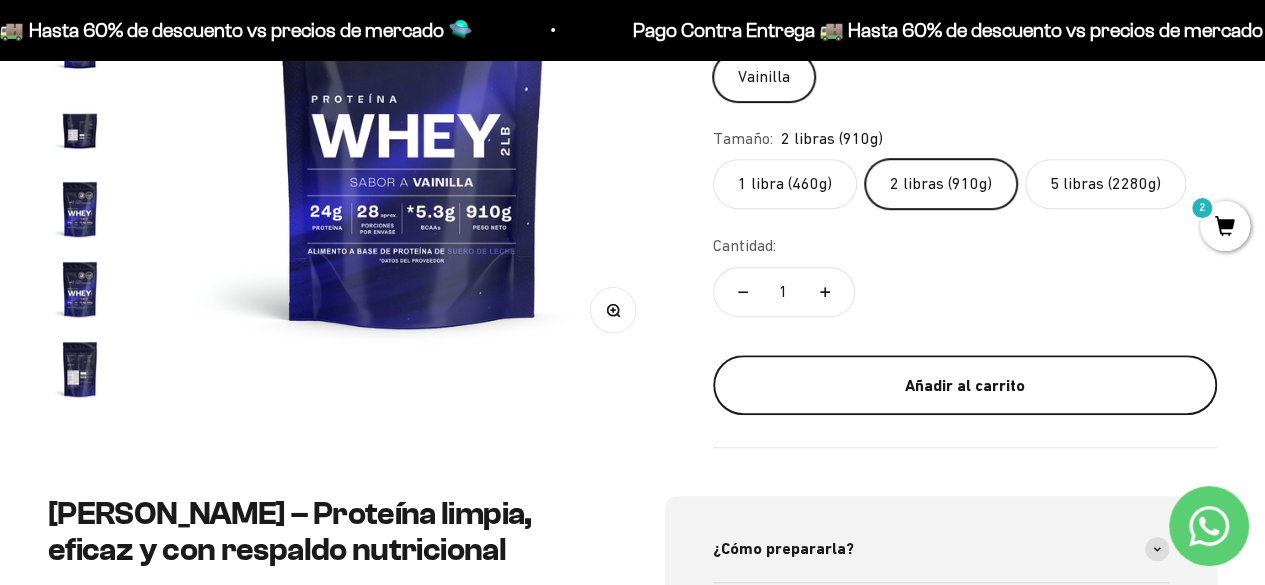 click on "Añadir al carrito" at bounding box center (965, 386) 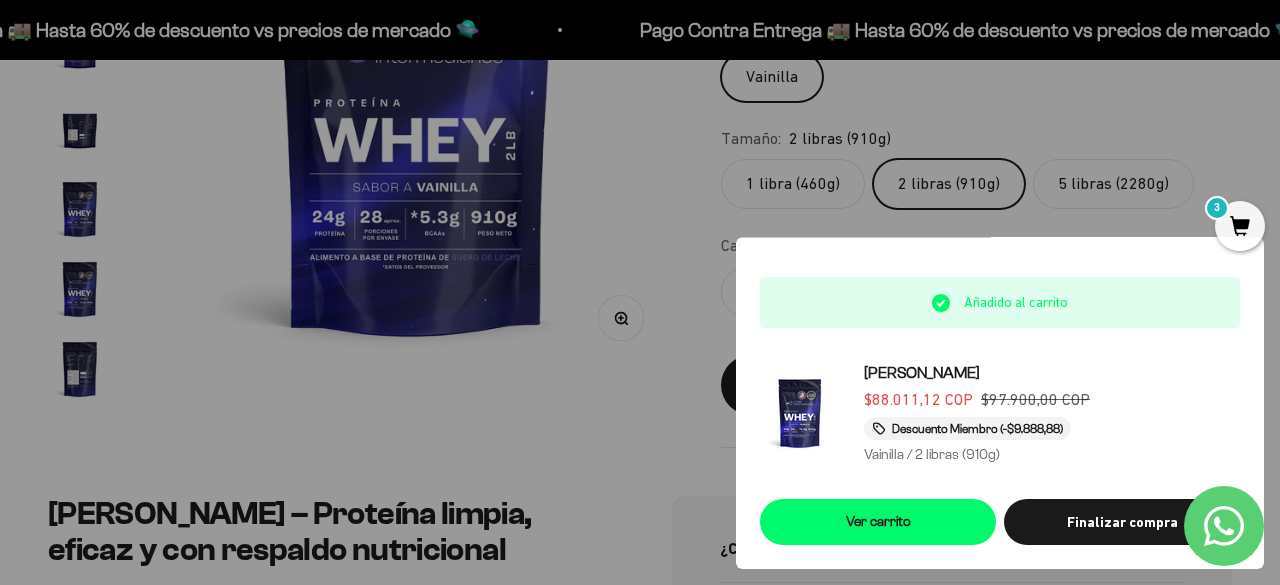 click at bounding box center (640, 292) 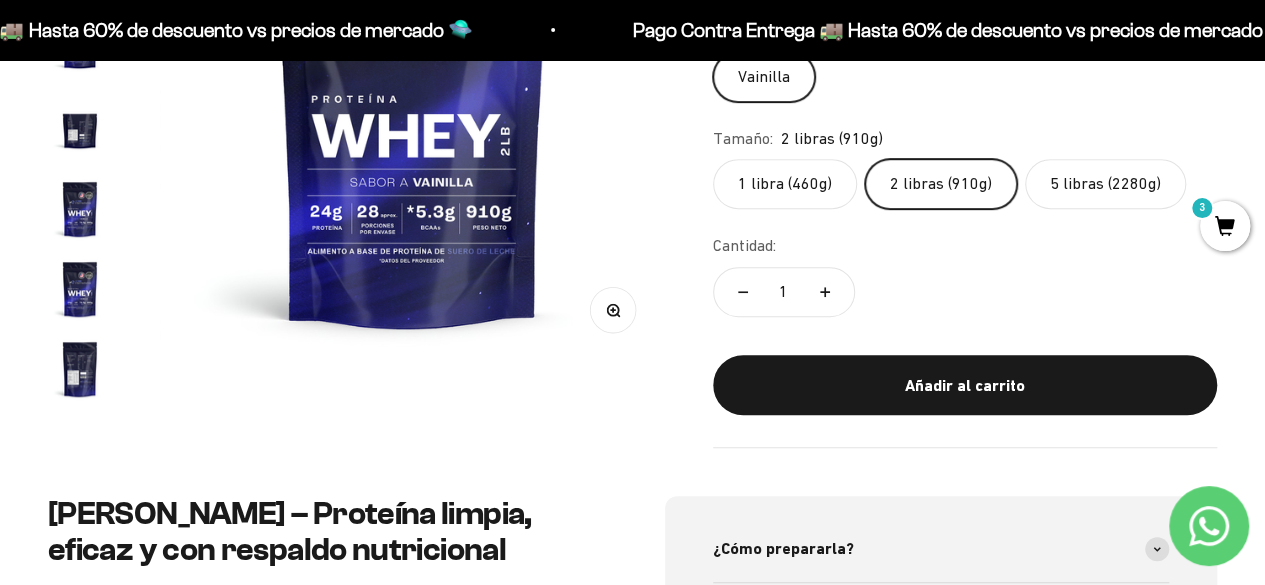 click on "3" at bounding box center (1225, 226) 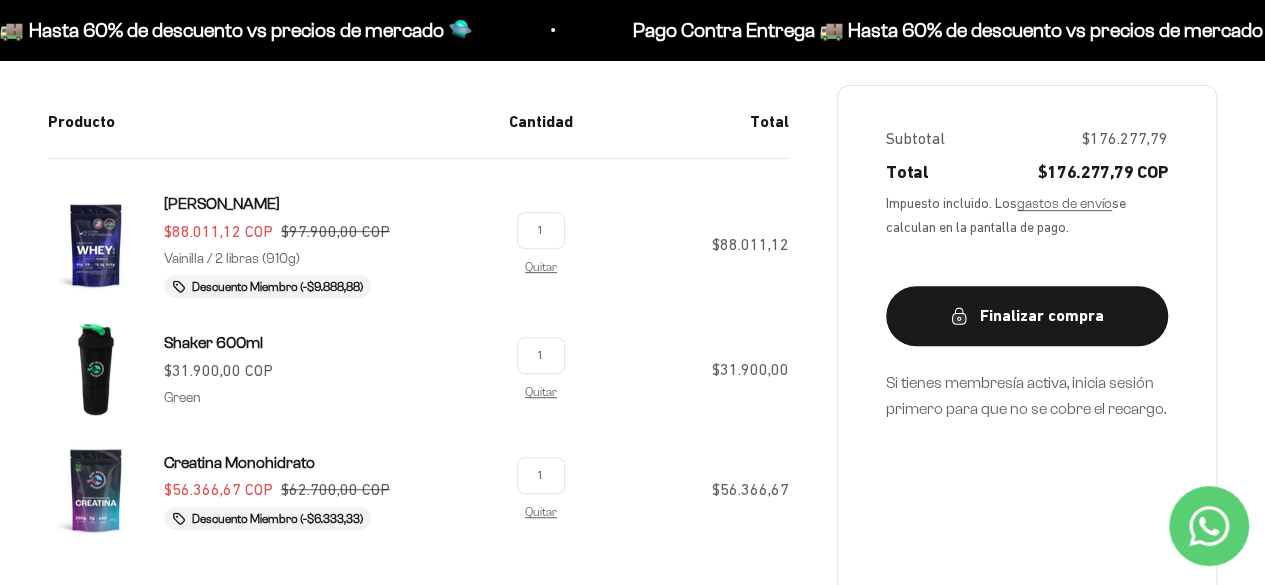scroll, scrollTop: 398, scrollLeft: 0, axis: vertical 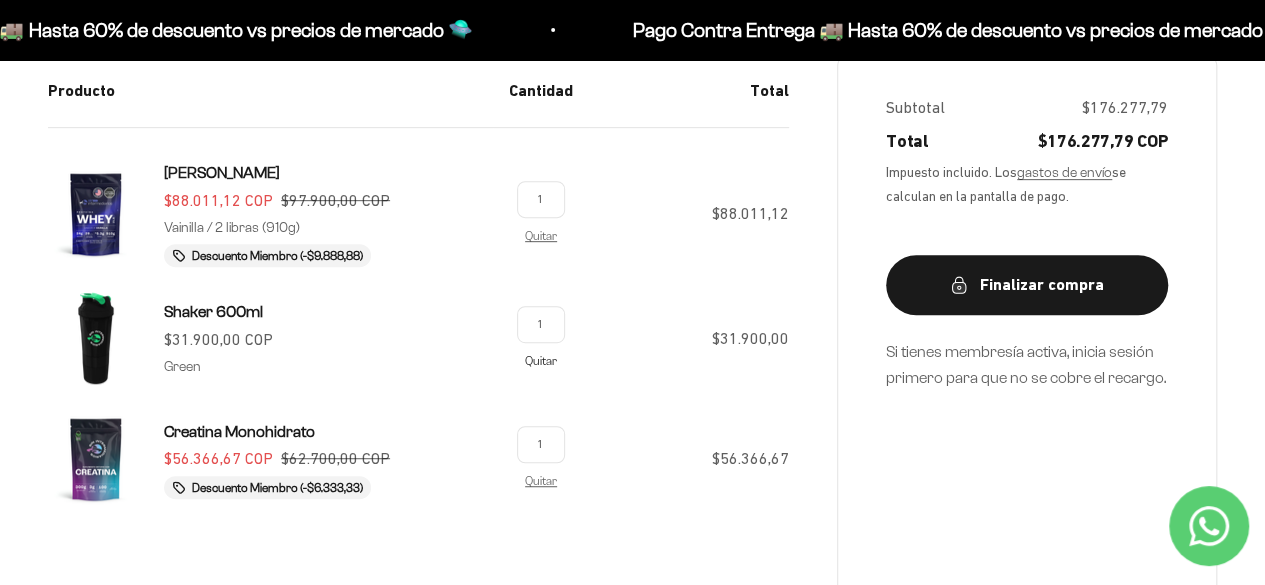 click on "Quitar" at bounding box center [541, 360] 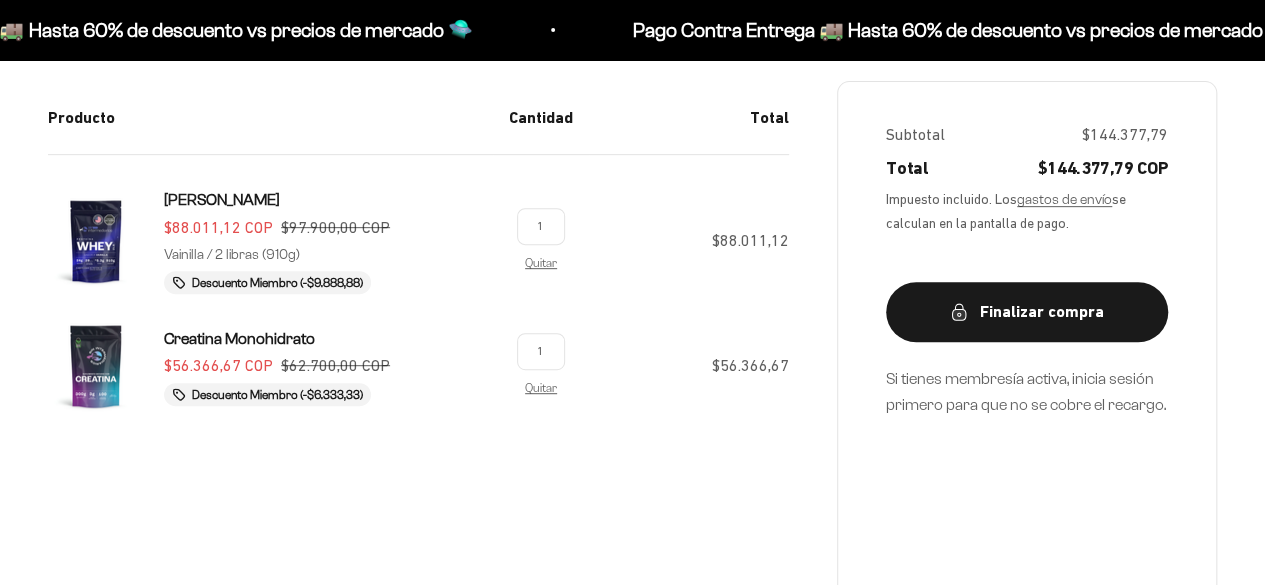 scroll, scrollTop: 398, scrollLeft: 0, axis: vertical 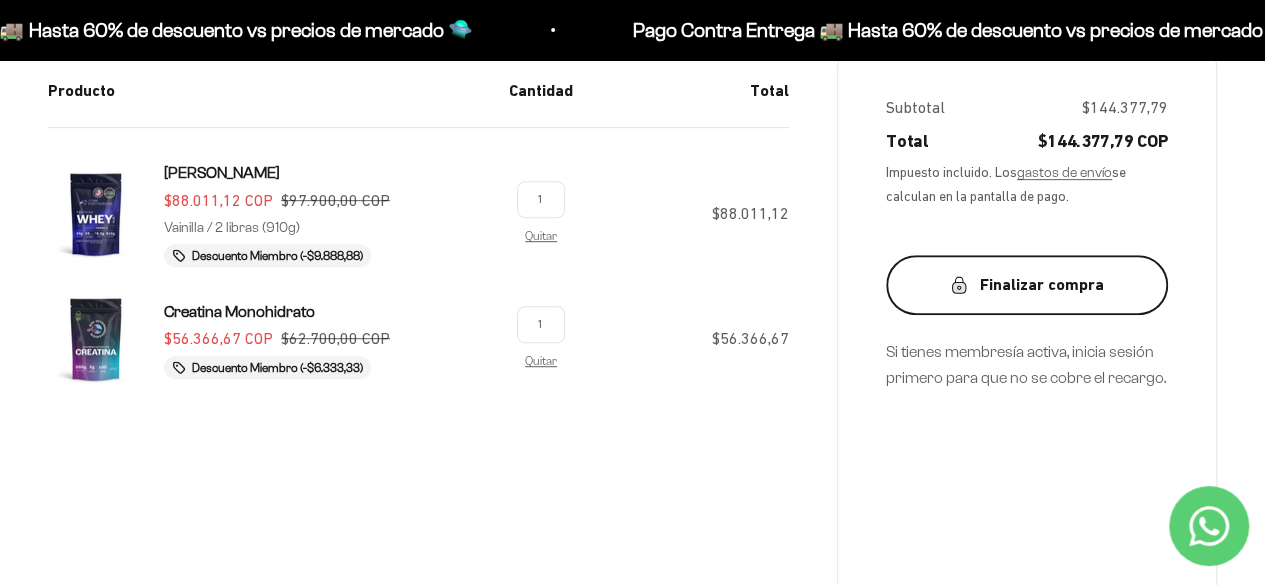 click on "Finalizar compra" at bounding box center (1027, 285) 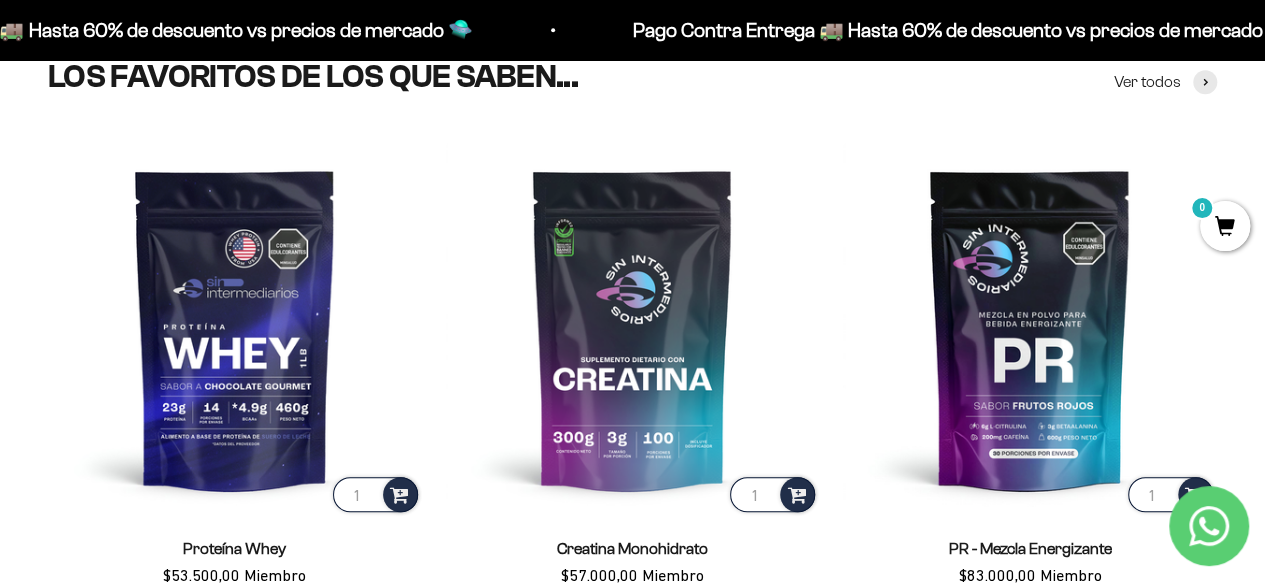 scroll, scrollTop: 700, scrollLeft: 0, axis: vertical 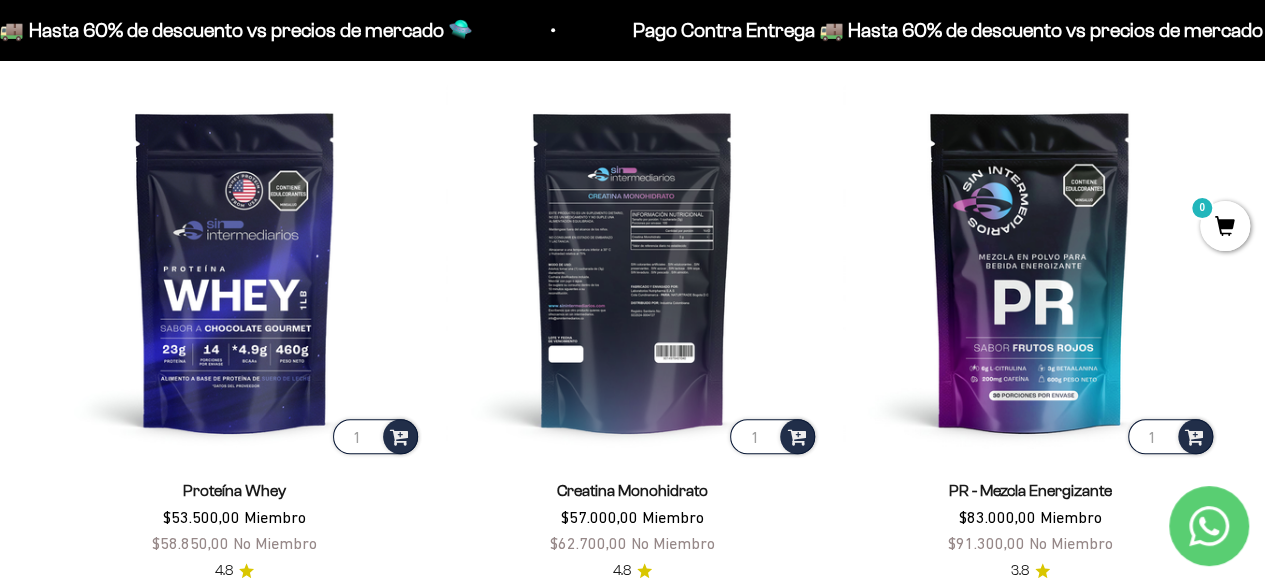click at bounding box center [633, 271] 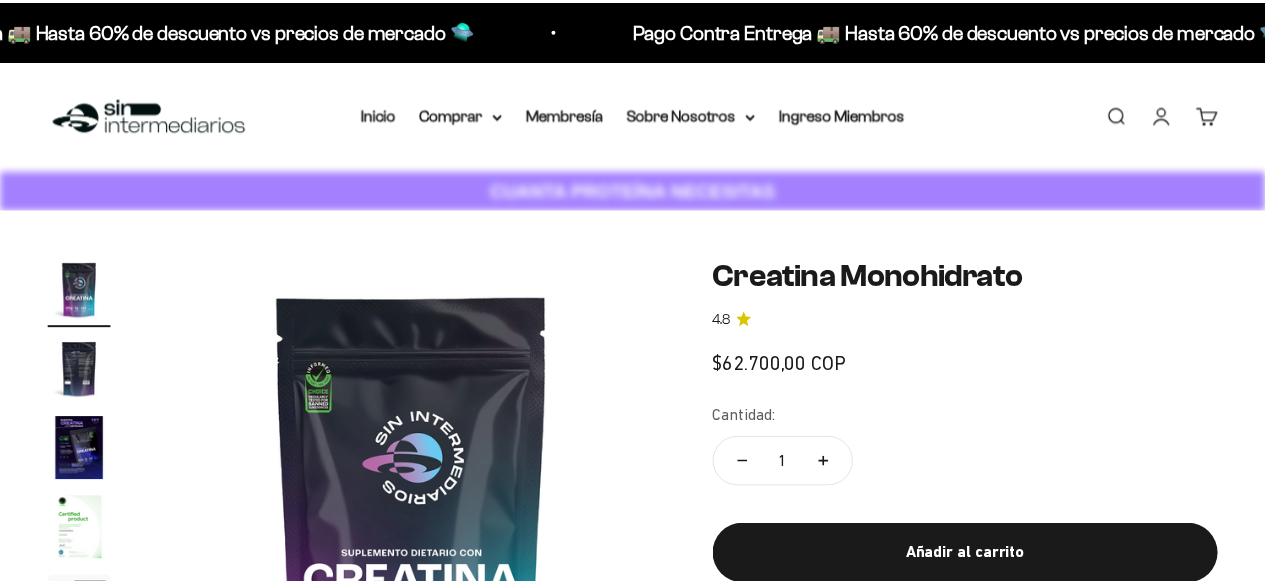 scroll, scrollTop: 278, scrollLeft: 0, axis: vertical 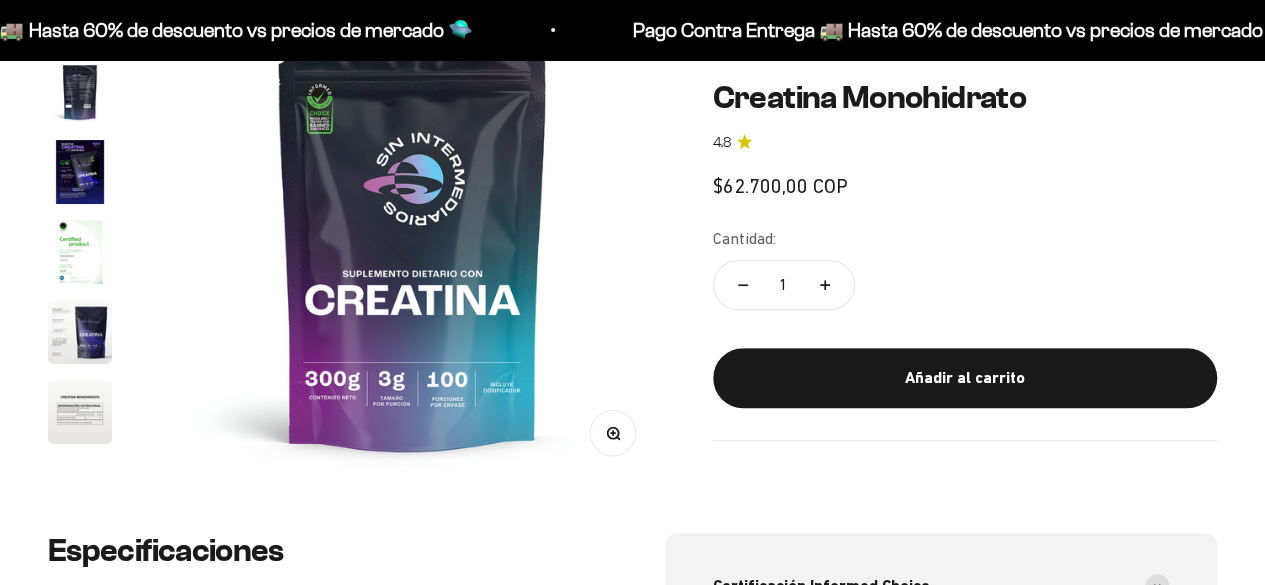 click at bounding box center (80, 252) 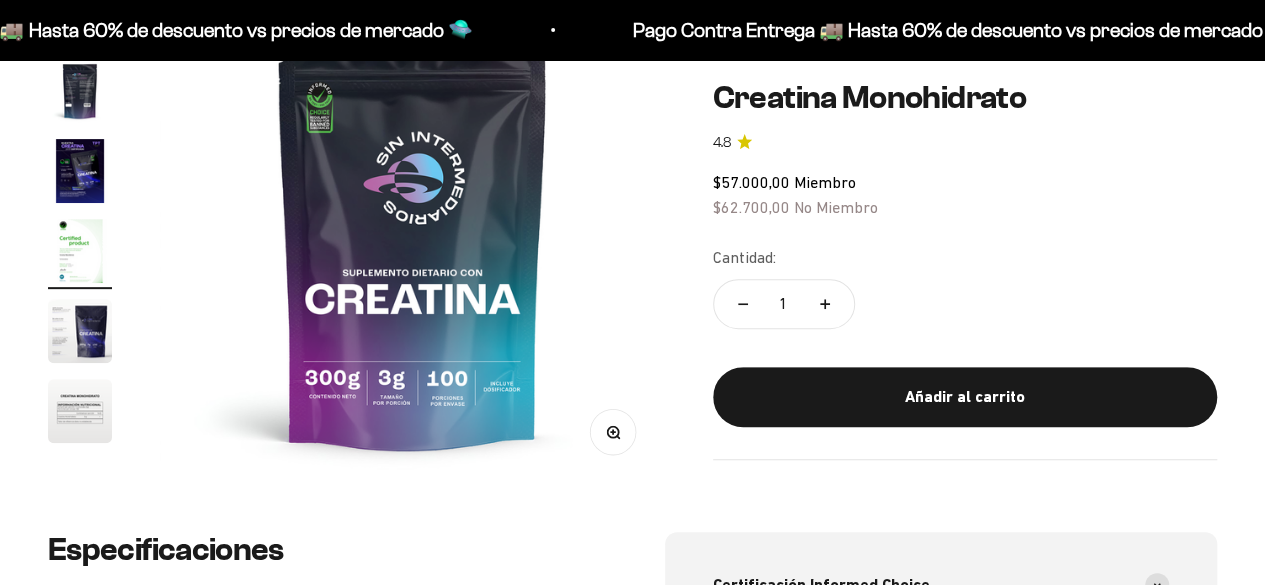 scroll, scrollTop: 300, scrollLeft: 0, axis: vertical 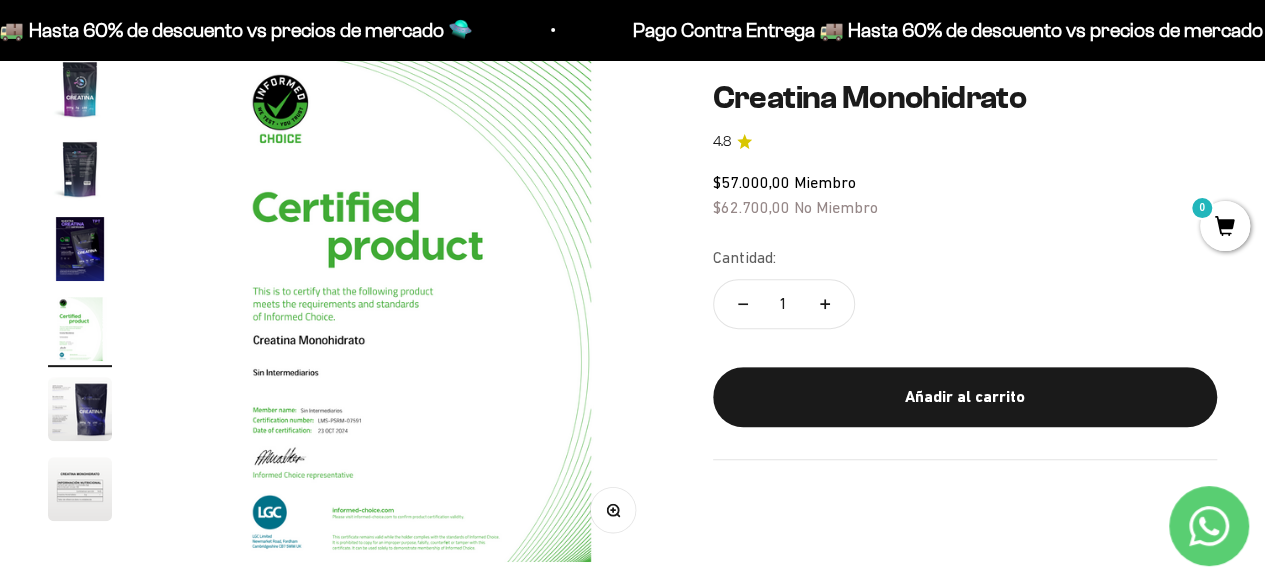 click at bounding box center (413, 309) 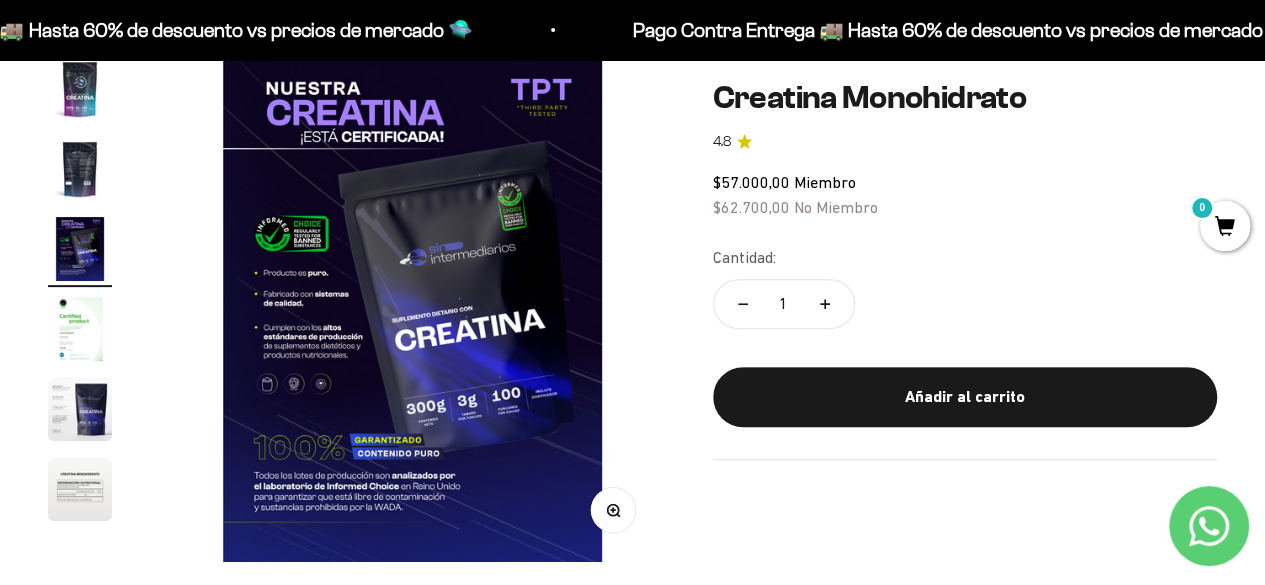 scroll, scrollTop: 0, scrollLeft: 1032, axis: horizontal 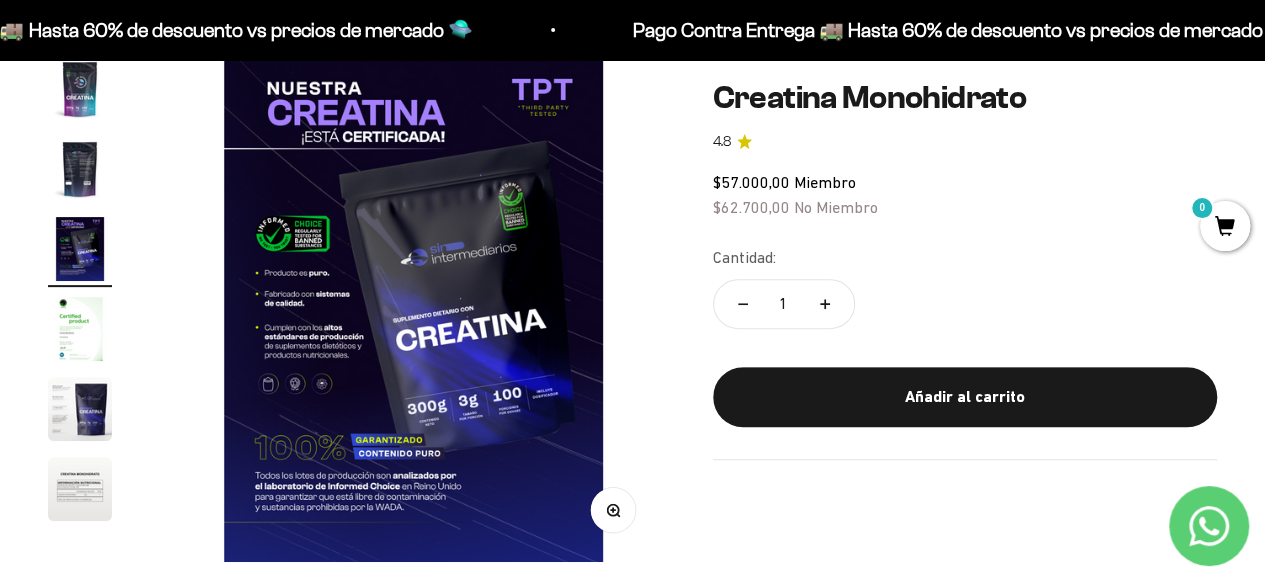 click at bounding box center (413, 309) 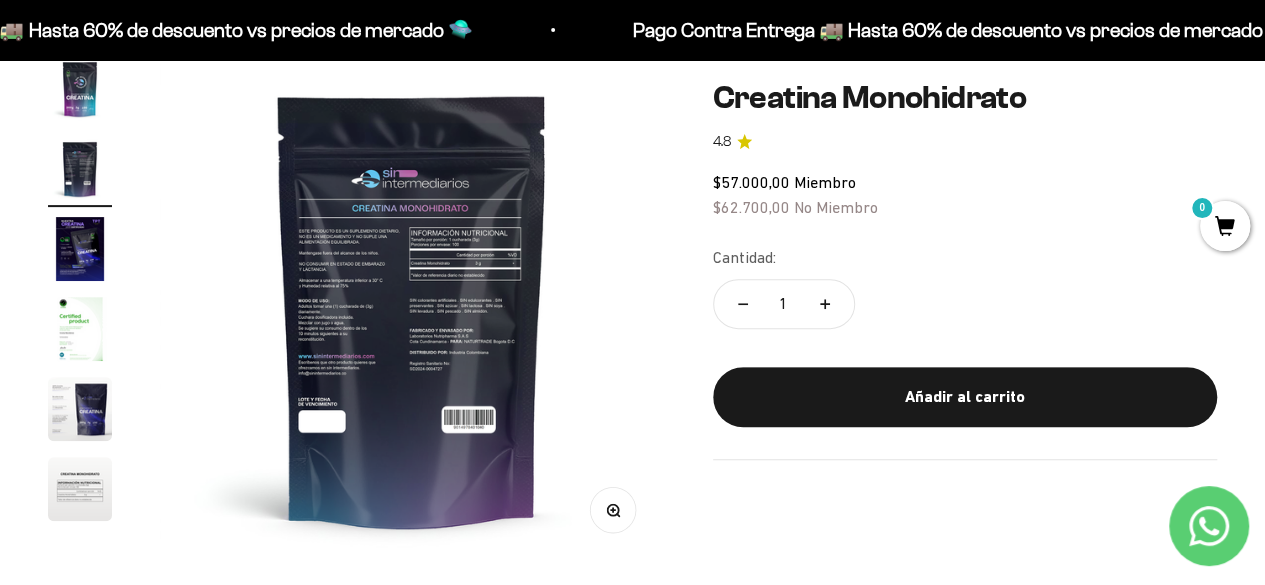 scroll, scrollTop: 0, scrollLeft: 516, axis: horizontal 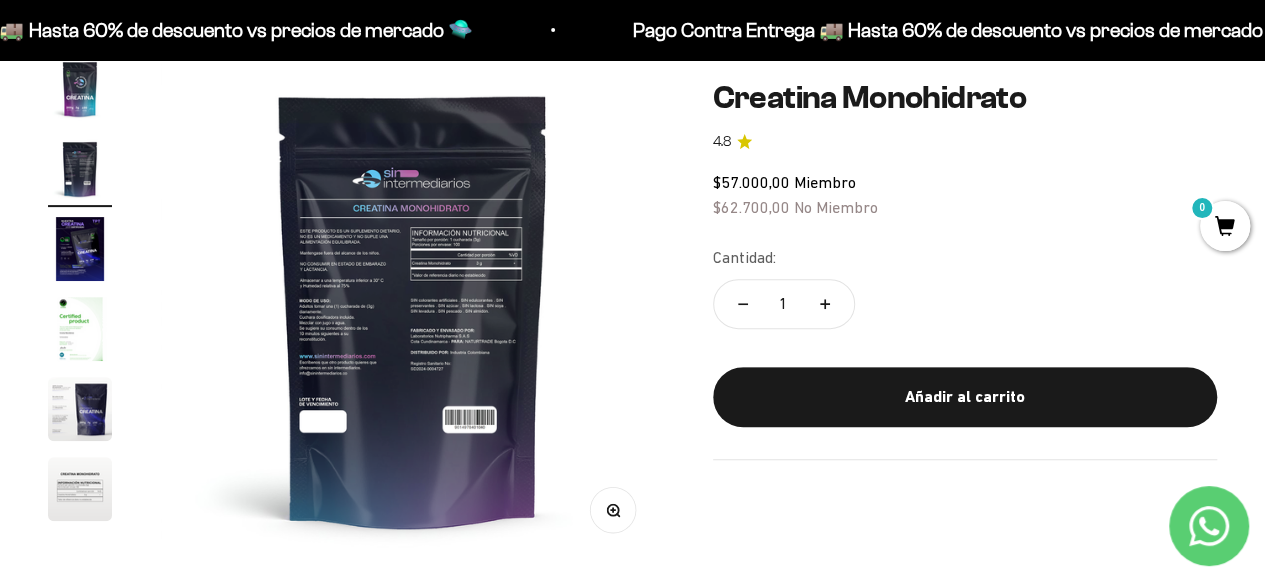 click at bounding box center (413, 309) 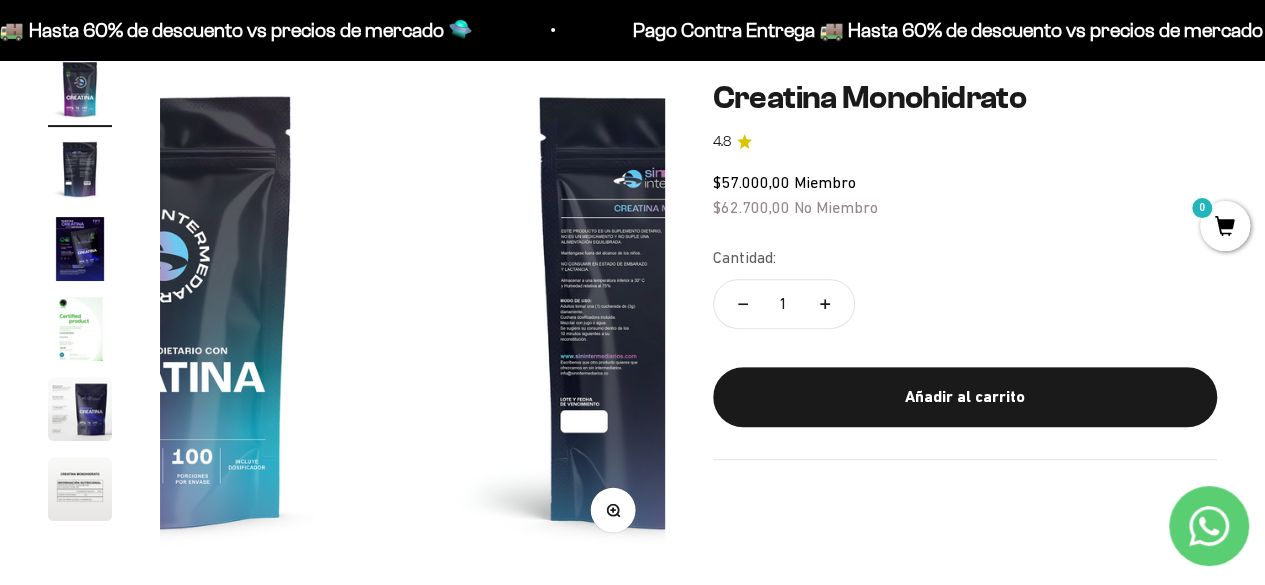 scroll, scrollTop: 0, scrollLeft: 0, axis: both 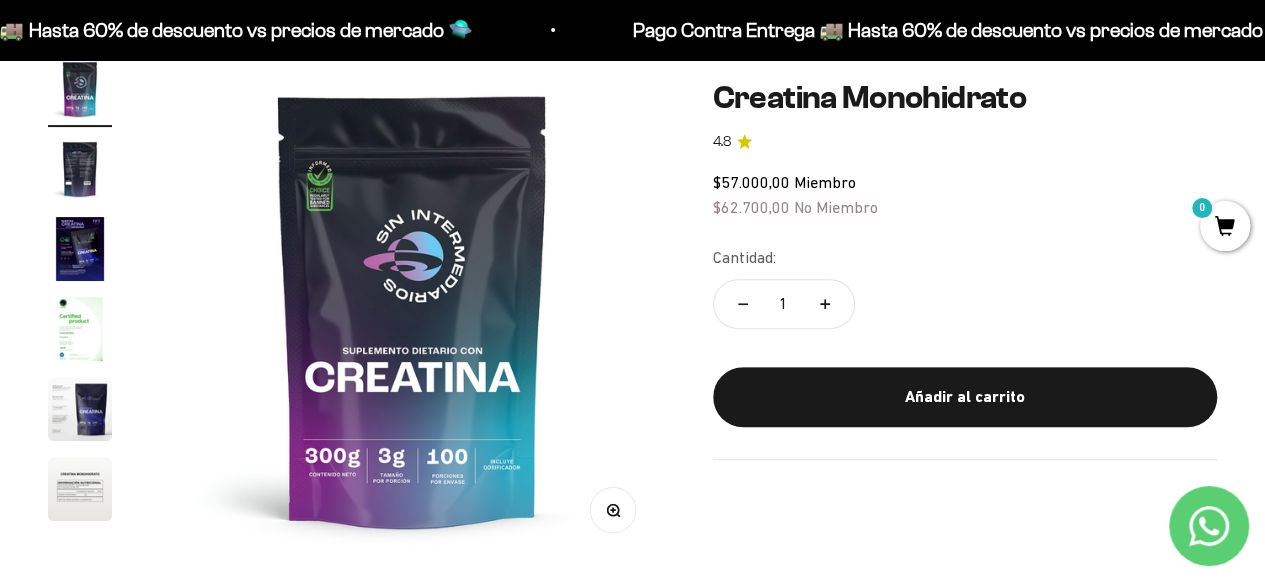 click at bounding box center [80, 329] 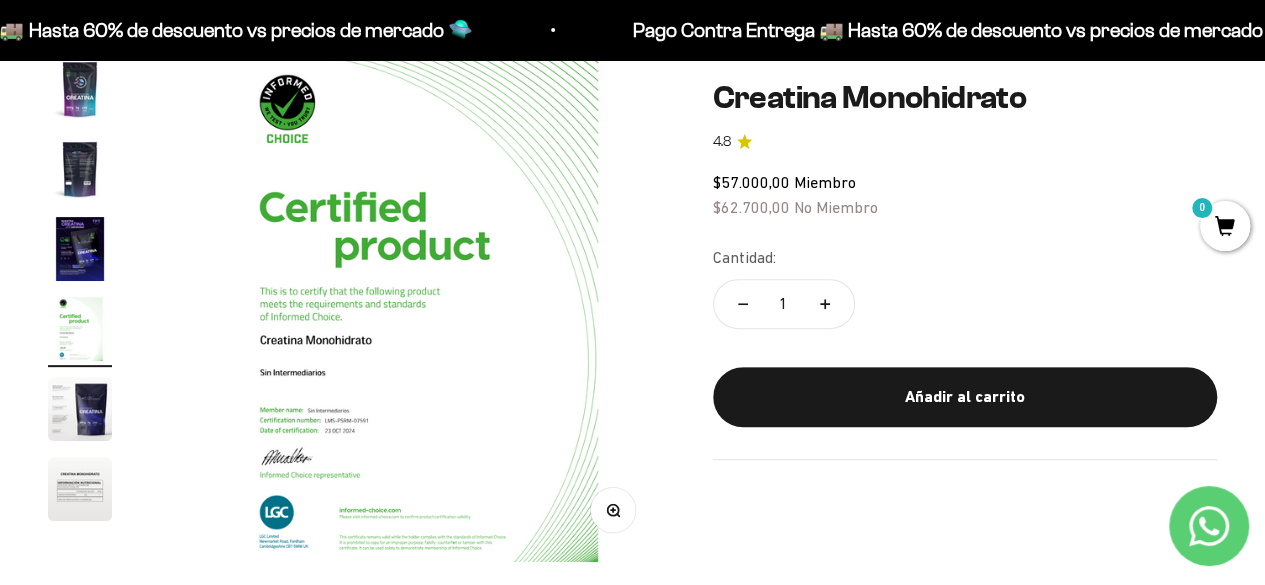 scroll, scrollTop: 0, scrollLeft: 1549, axis: horizontal 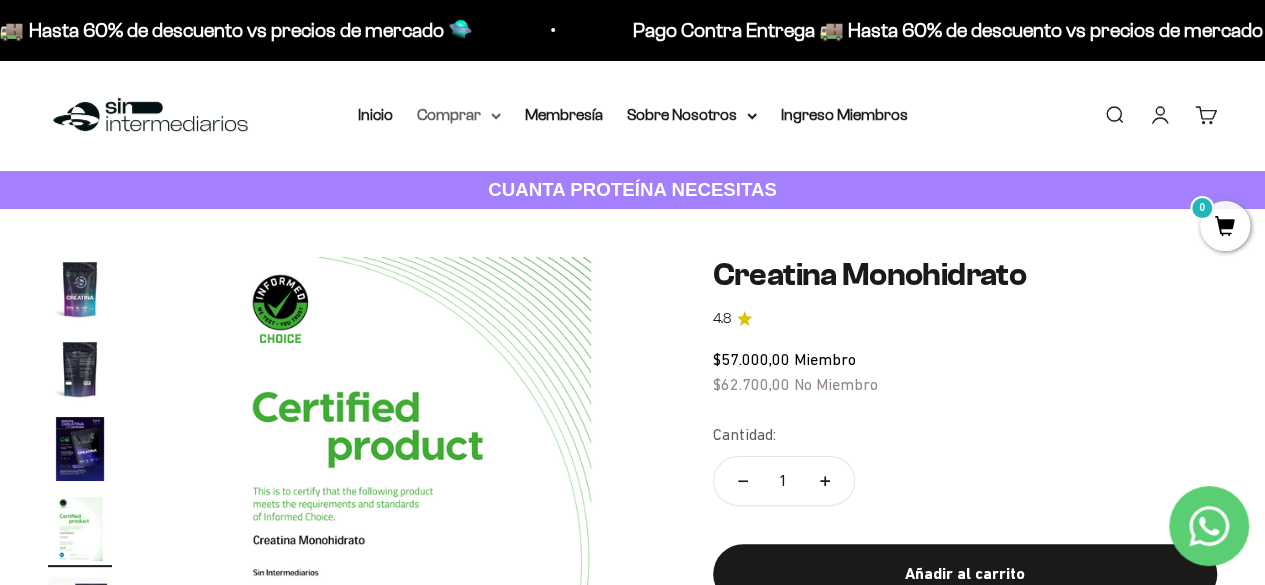 click on "Comprar" at bounding box center [459, 115] 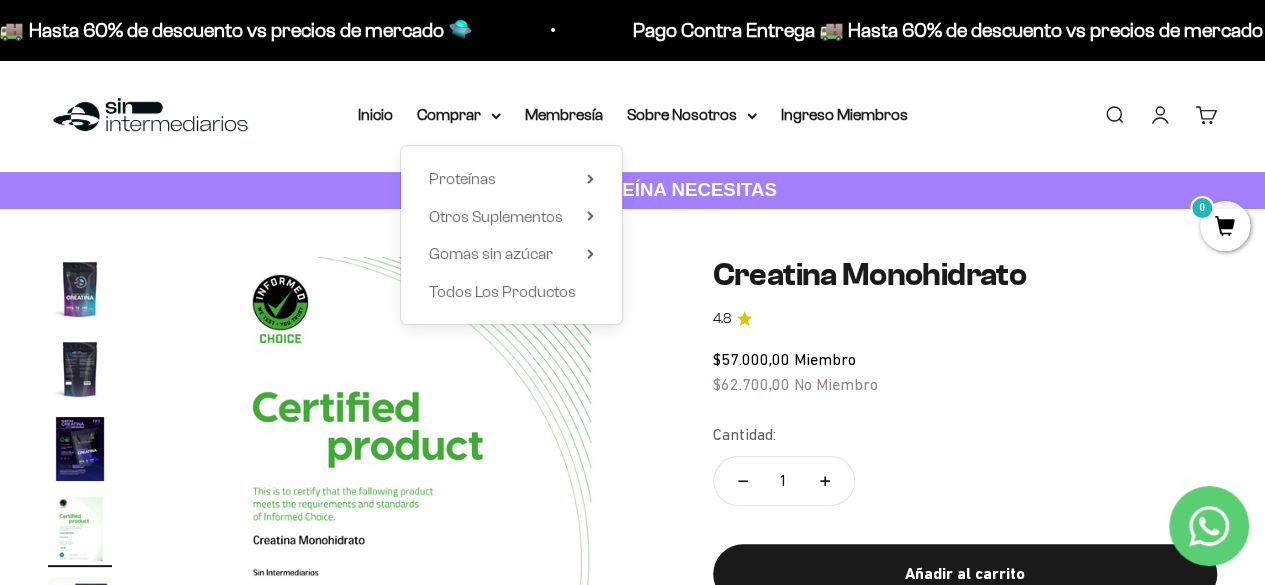click on "Proteínas
Ver Todos
Whey
Iso
Vegan
Shaker" at bounding box center (511, 235) 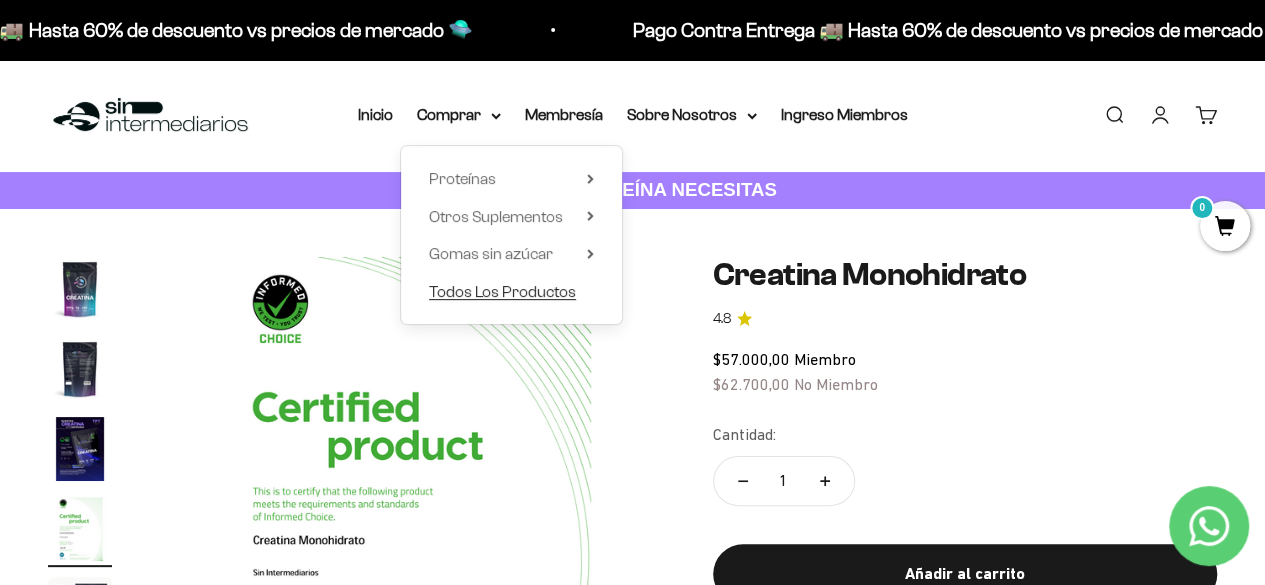 click on "Todos Los Productos" at bounding box center [502, 292] 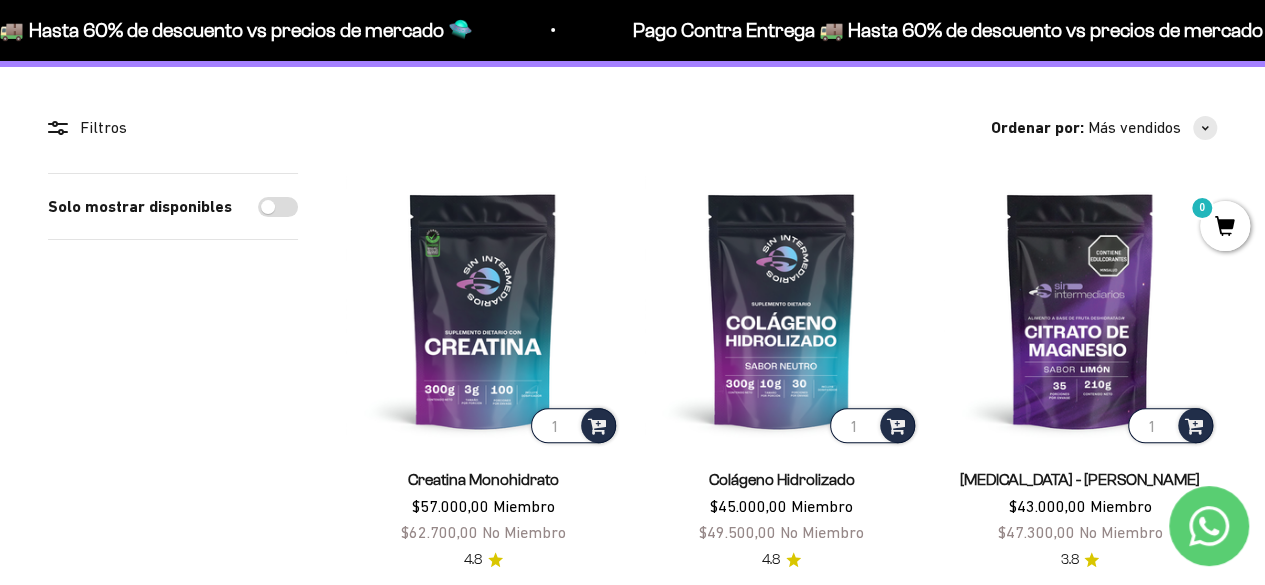 scroll, scrollTop: 0, scrollLeft: 0, axis: both 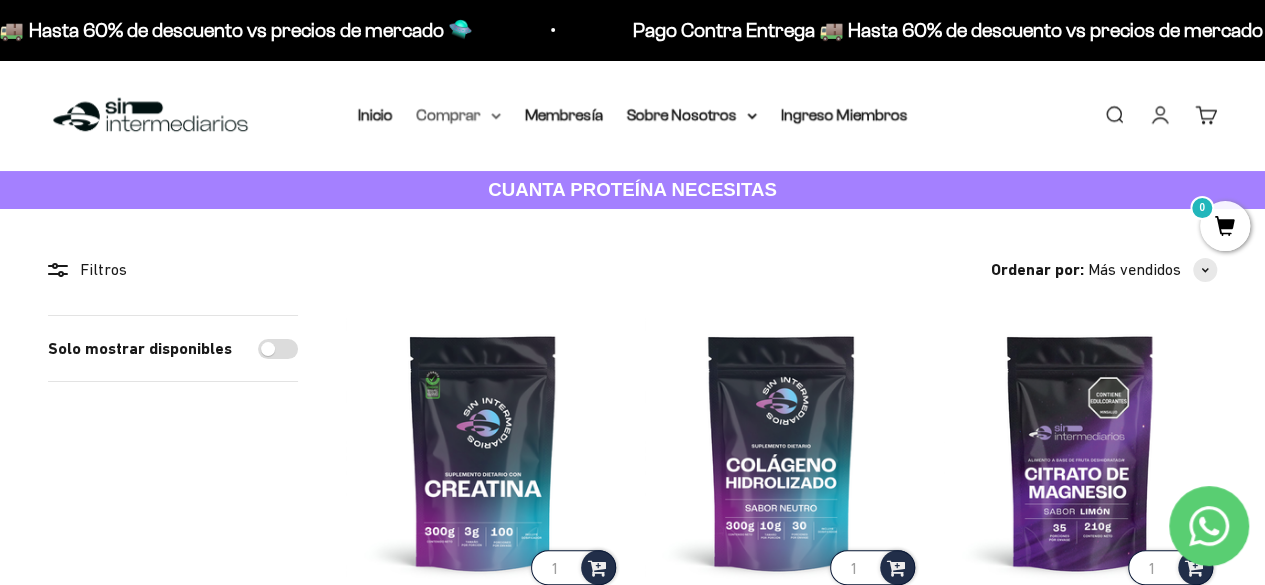 click on "Comprar" at bounding box center [459, 115] 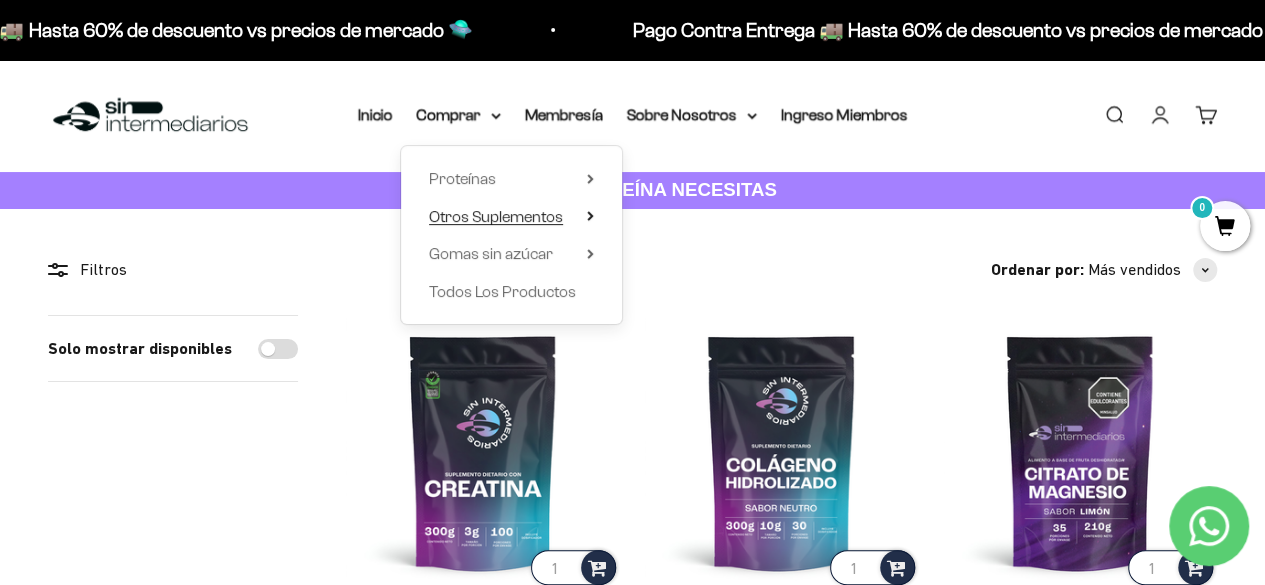 click on "Otros Suplementos" at bounding box center (496, 217) 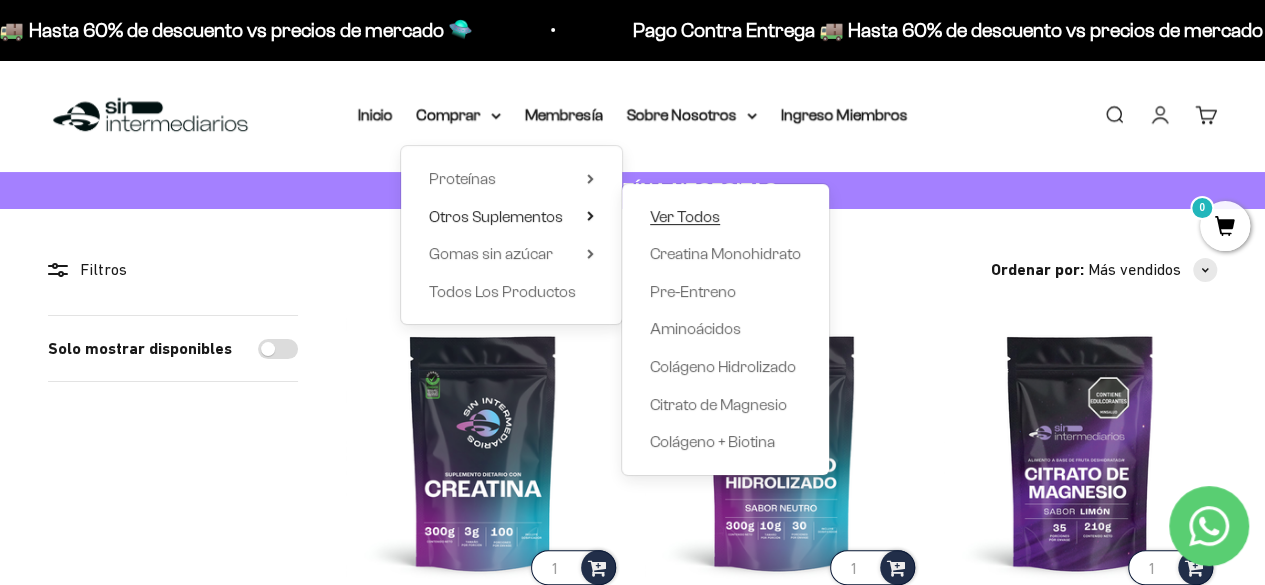 click on "Ver Todos" at bounding box center [685, 216] 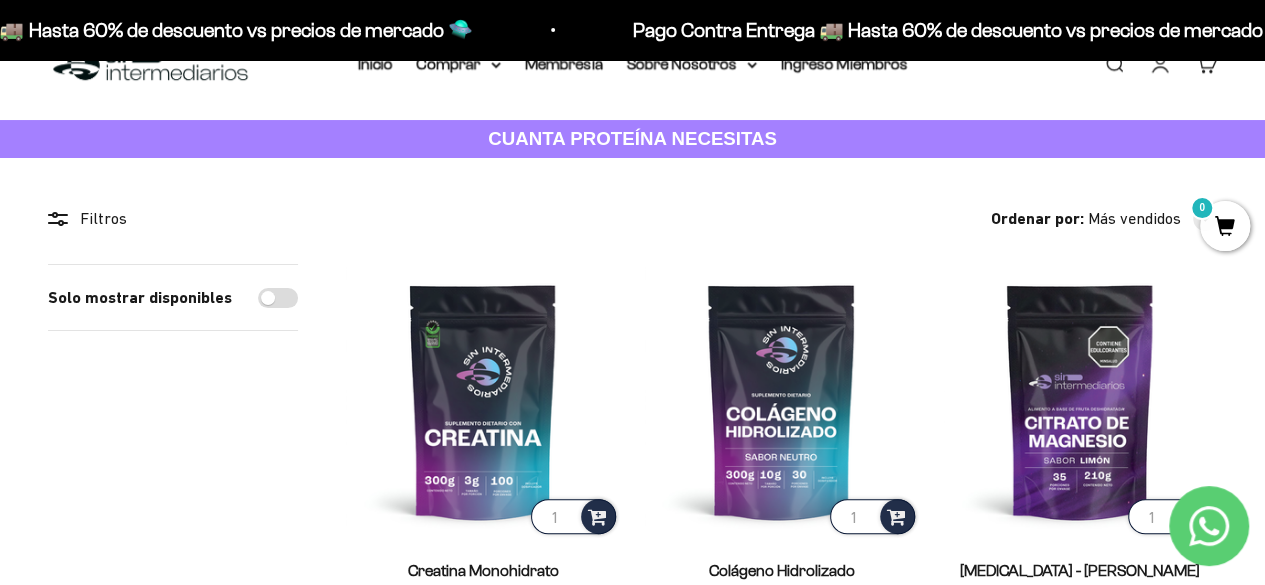 scroll, scrollTop: 0, scrollLeft: 0, axis: both 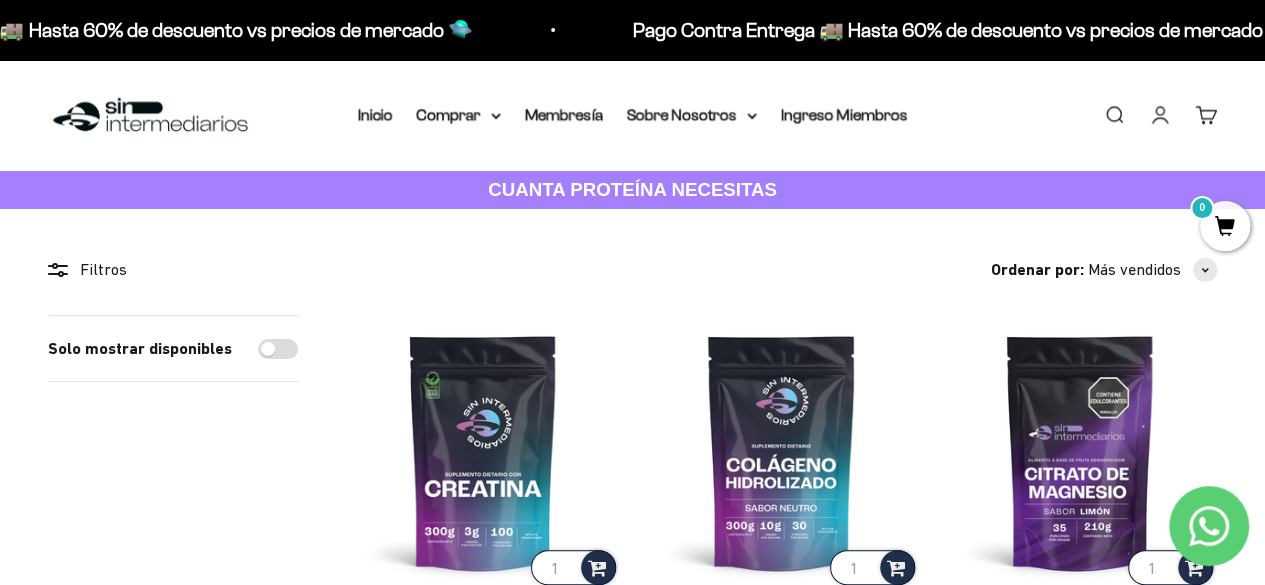 click on "Cuenta" at bounding box center (1160, 115) 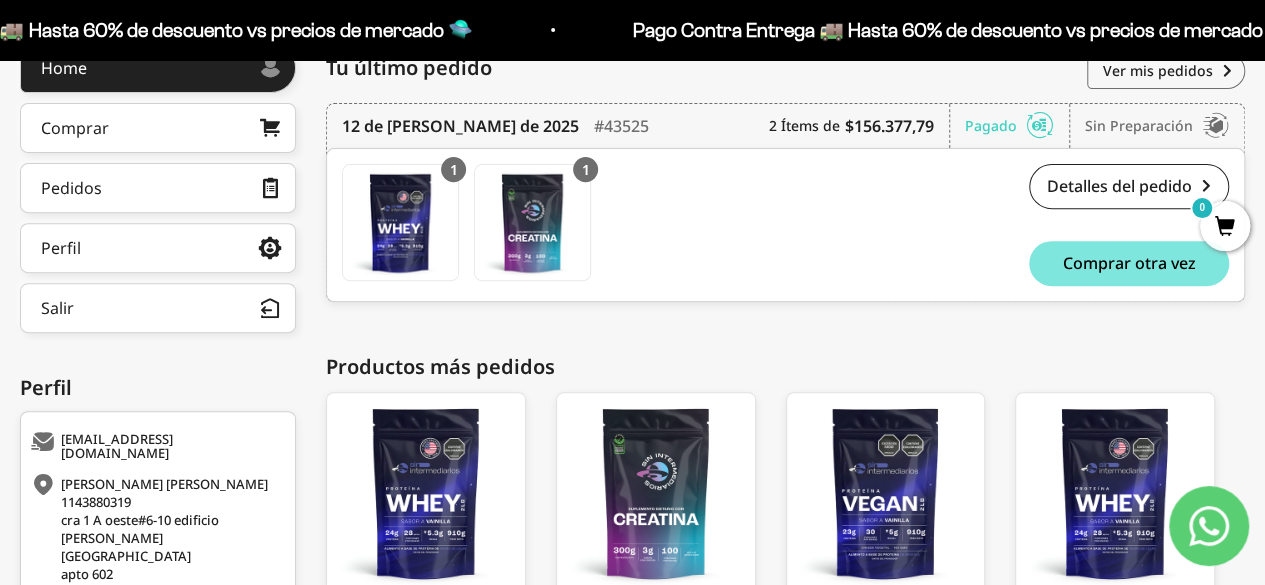 scroll, scrollTop: 0, scrollLeft: 0, axis: both 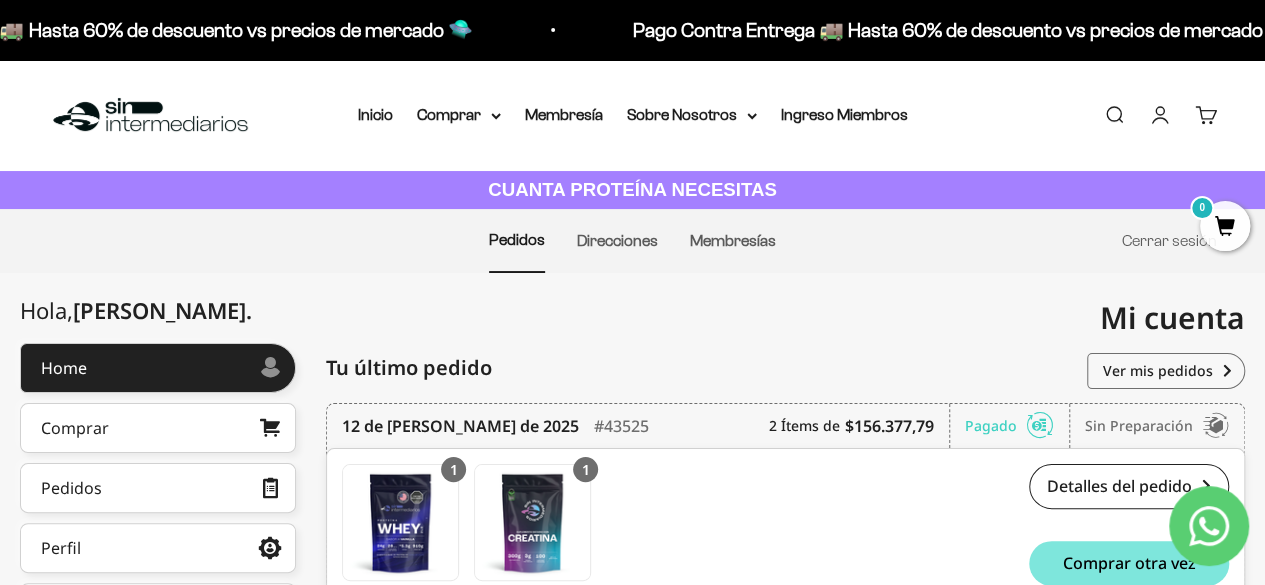 click on "Cuenta" at bounding box center [1160, 115] 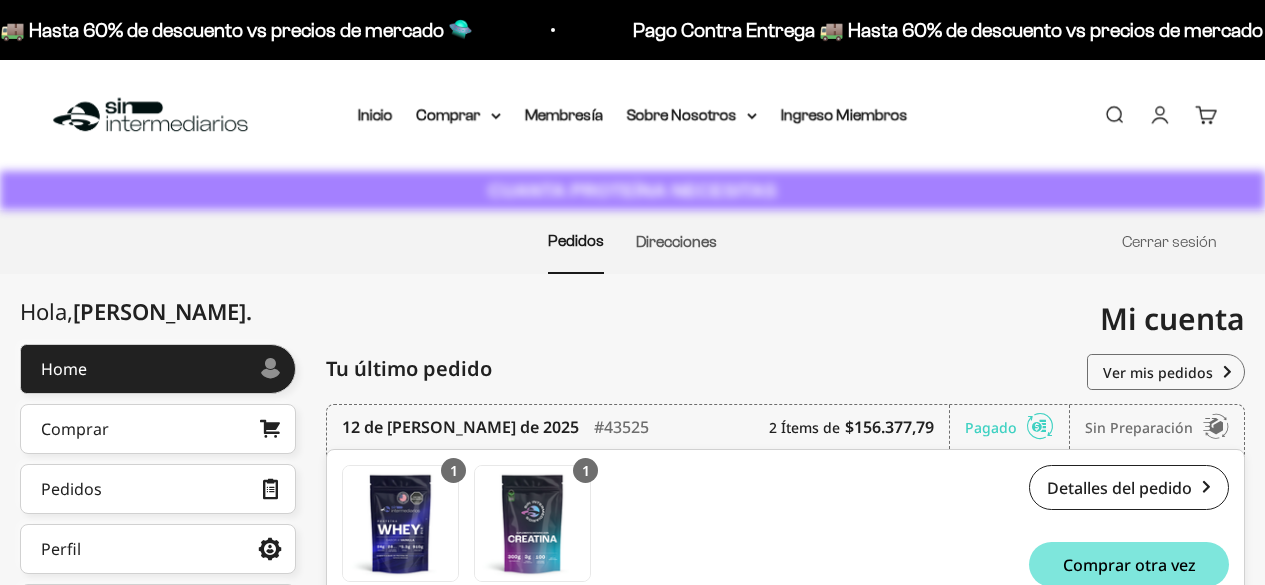scroll, scrollTop: 0, scrollLeft: 0, axis: both 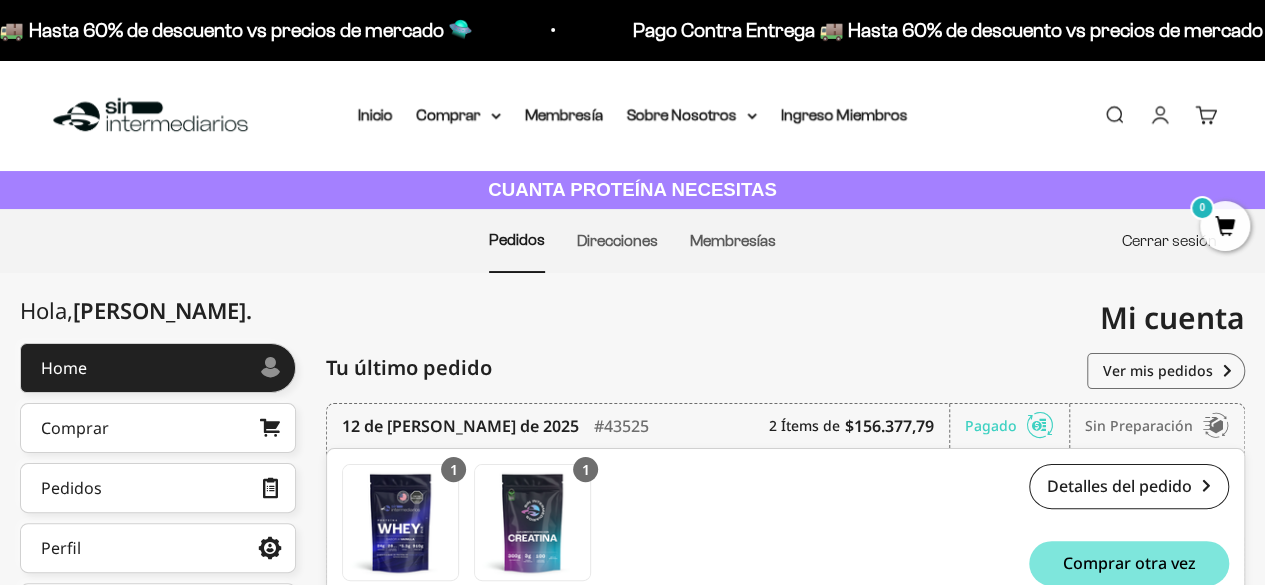 click on "Cerrar sesión" at bounding box center (1169, 240) 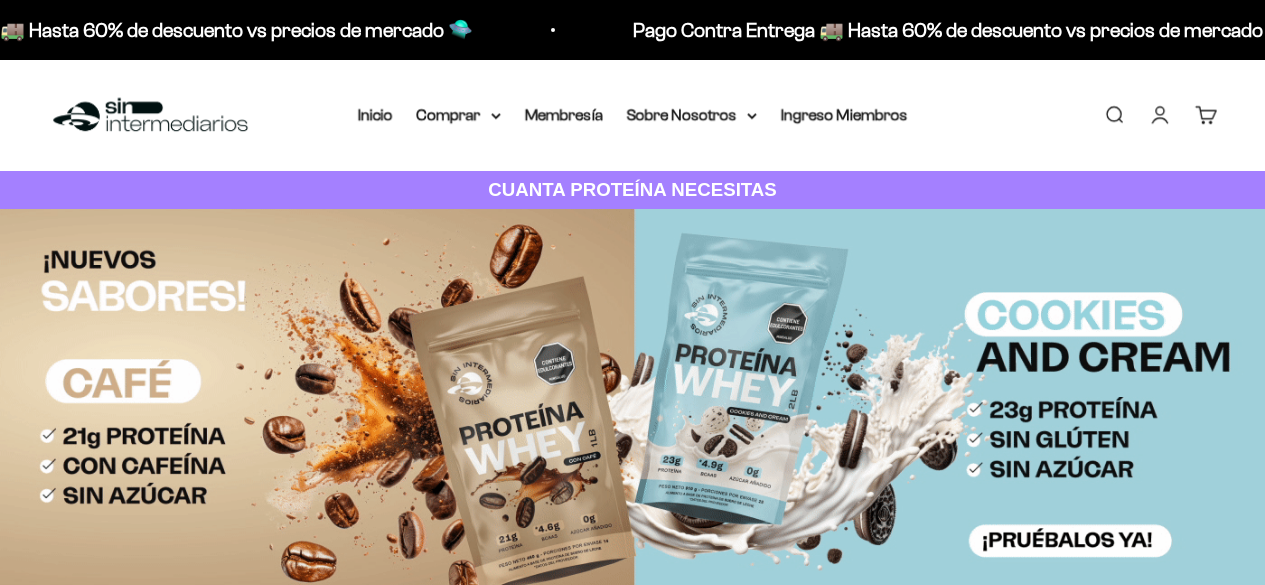 scroll, scrollTop: 0, scrollLeft: 0, axis: both 